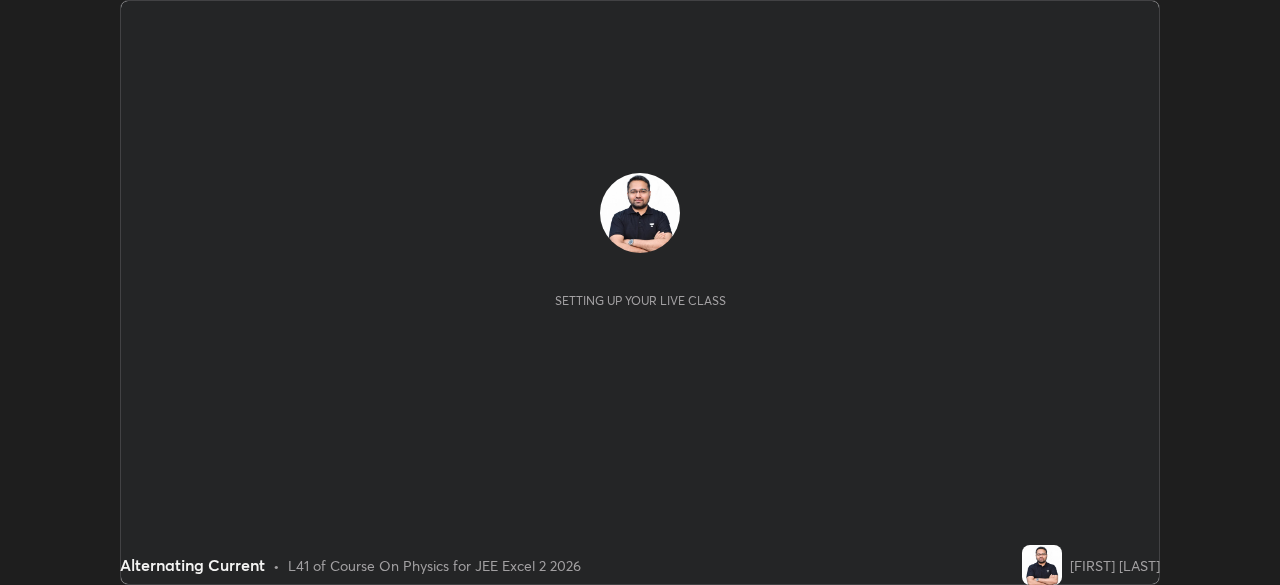 scroll, scrollTop: 0, scrollLeft: 0, axis: both 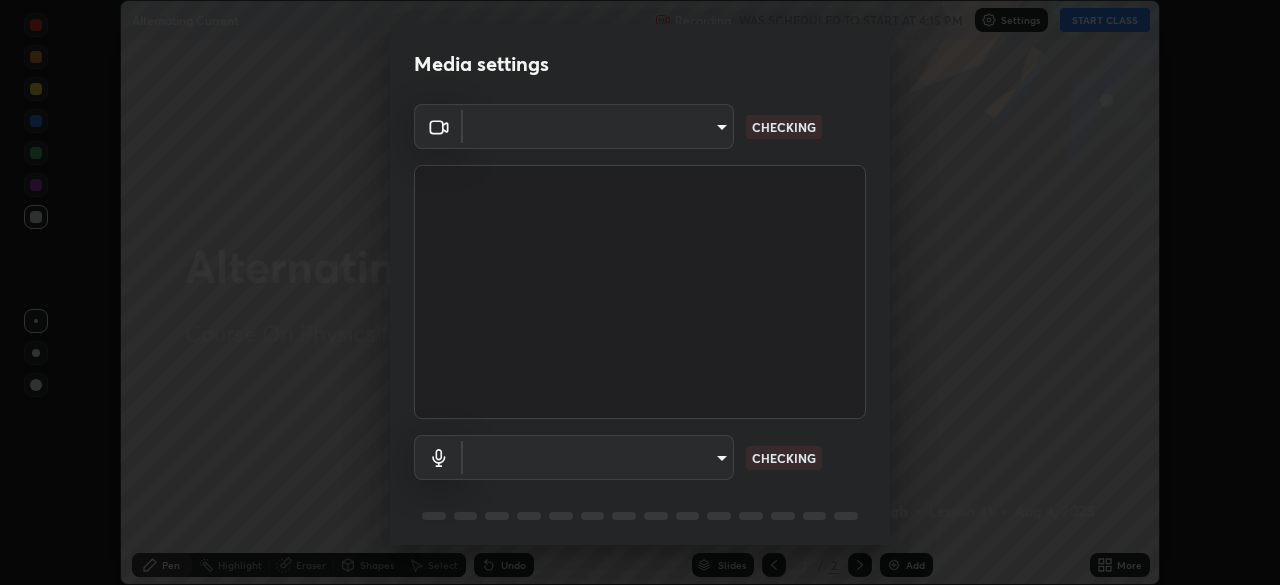 type on "9b3858e0c9b7c90b4e807169e1ca04b45ef6a3ae93893a7fb9d5807e87947610" 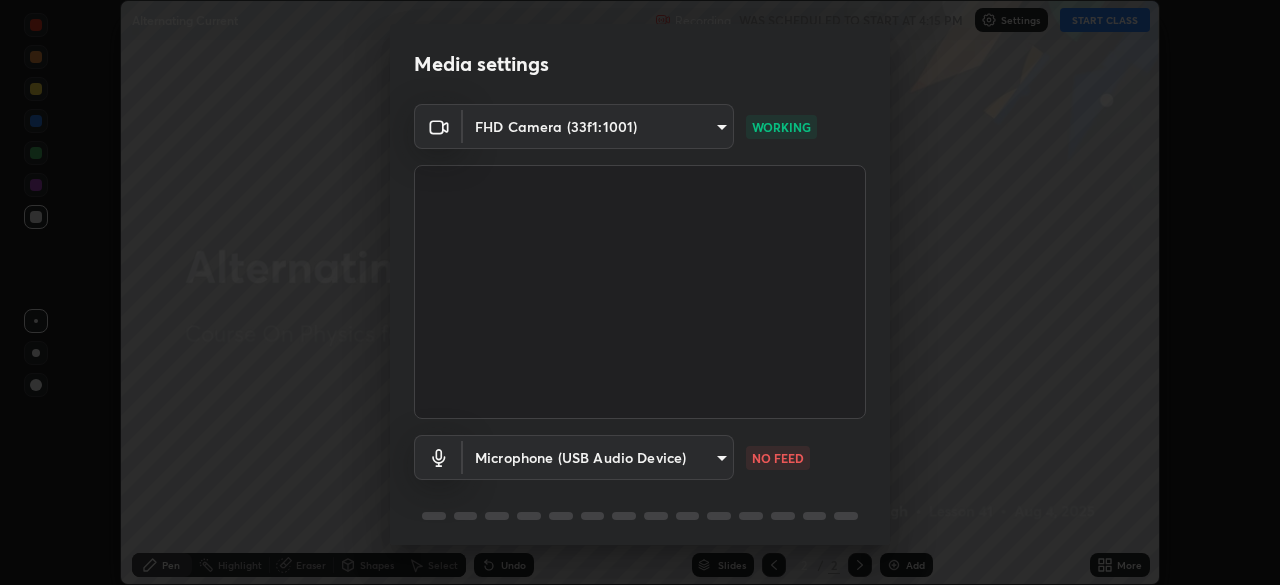 click on "Erase all Alternating Current Recording WAS SCHEDULED TO START AT  4:15 PM Settings START CLASS Setting up your live class Alternating Current • L41 of Course On Physics for JEE Excel 2 2026 [FIRST] [LAST] Pen Highlight Eraser Shapes Select Undo Slides 2 / 2 Add More No doubts shared Encourage your learners to ask a doubt for better clarity Report an issue Reason for reporting Buffering Chat not working Audio - Video sync issue Educator video quality low ​ Attach an image Report an issue Reason for reporting Buffering Chat not working Audio - Video sync issue Educator video quality low ​ Attach an image Report Media settings FHD Camera (33f1:1001) 9b3858e0c9b7c90b4e807169e1ca04b45ef6a3ae93893a7fb9d5807e87947610 WORKING Microphone (USB Audio Device) 1cff429b29161f6f498dc76e799e5bacb34dd226acd616933ab5f37af05530ad NO FEED 1 / 5 Next" at bounding box center [640, 292] 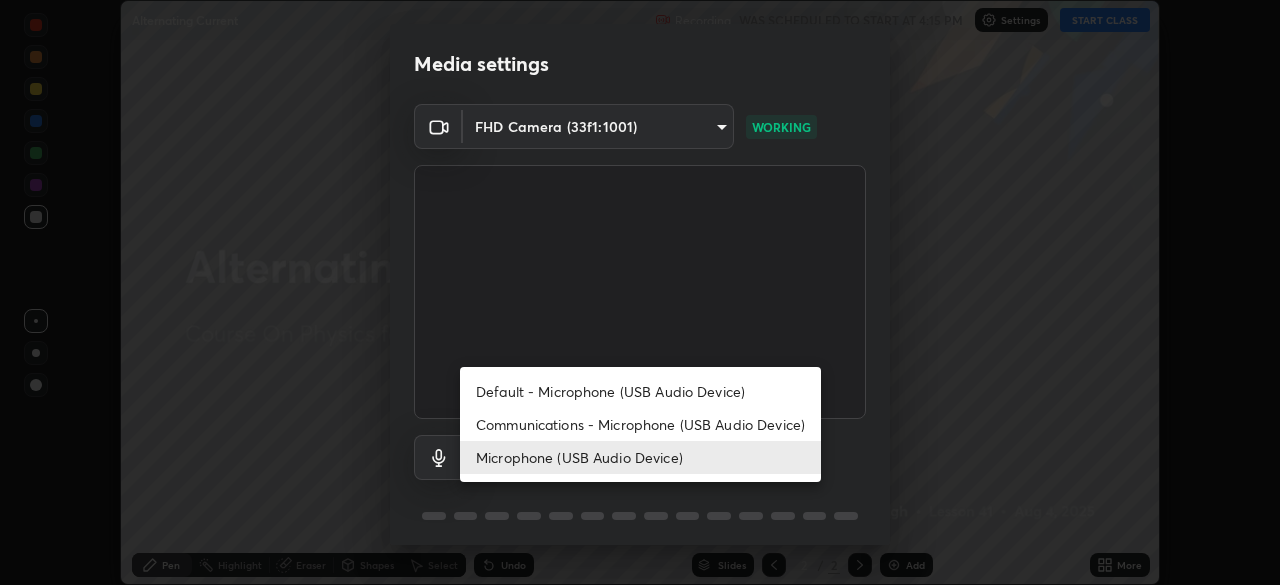 click on "Communications - Microphone (USB Audio Device)" at bounding box center (640, 424) 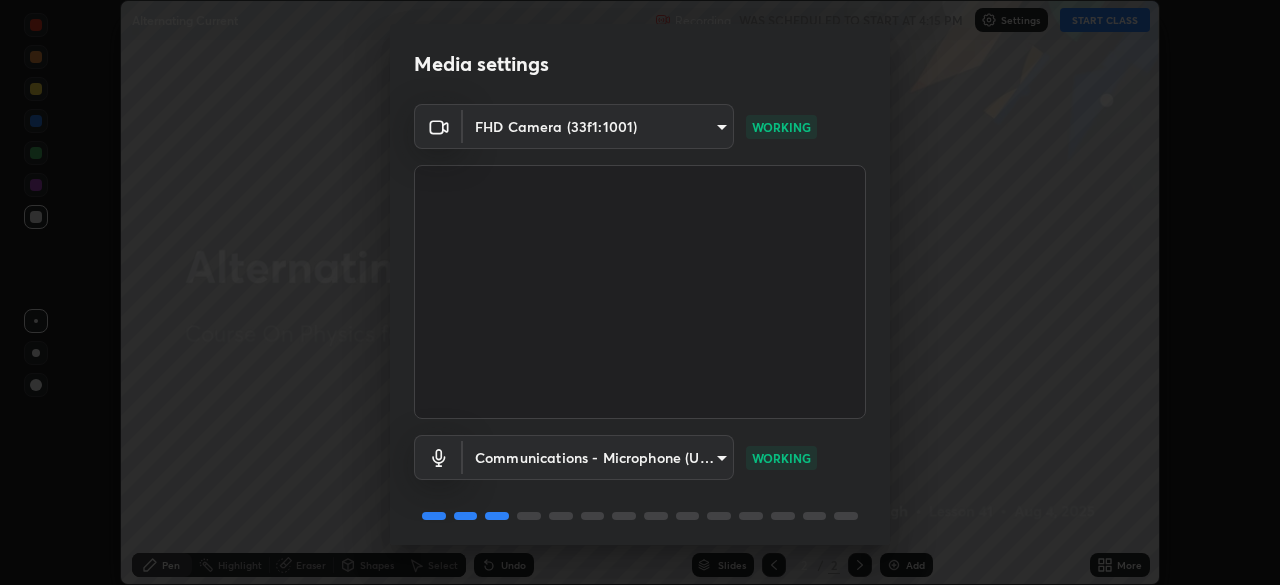 scroll, scrollTop: 71, scrollLeft: 0, axis: vertical 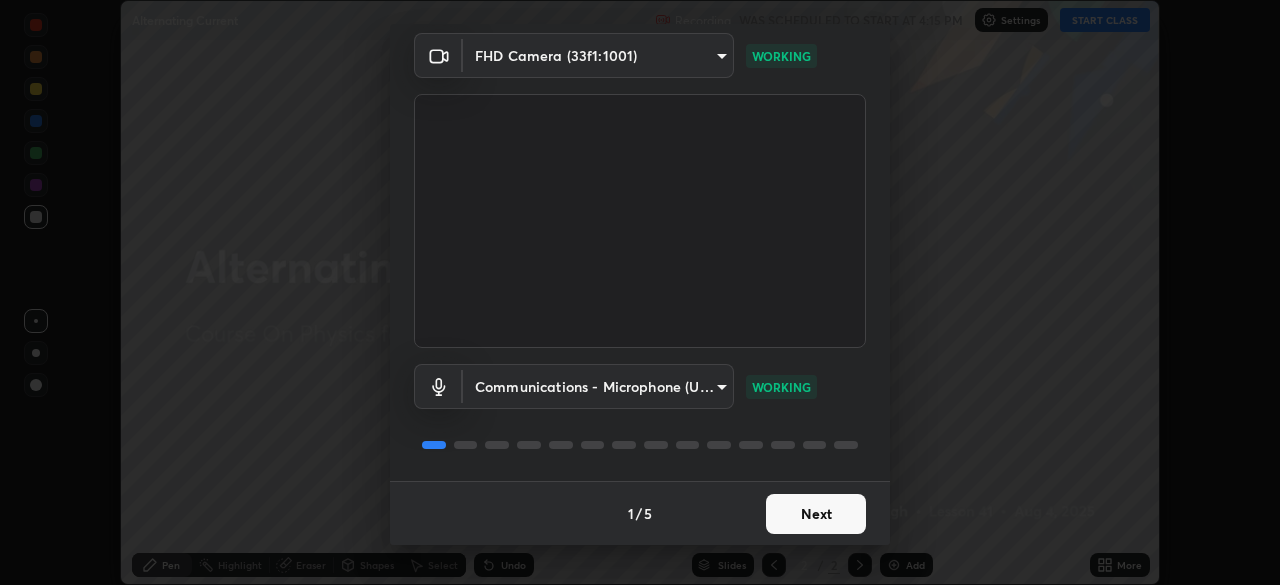 click on "Next" at bounding box center (816, 514) 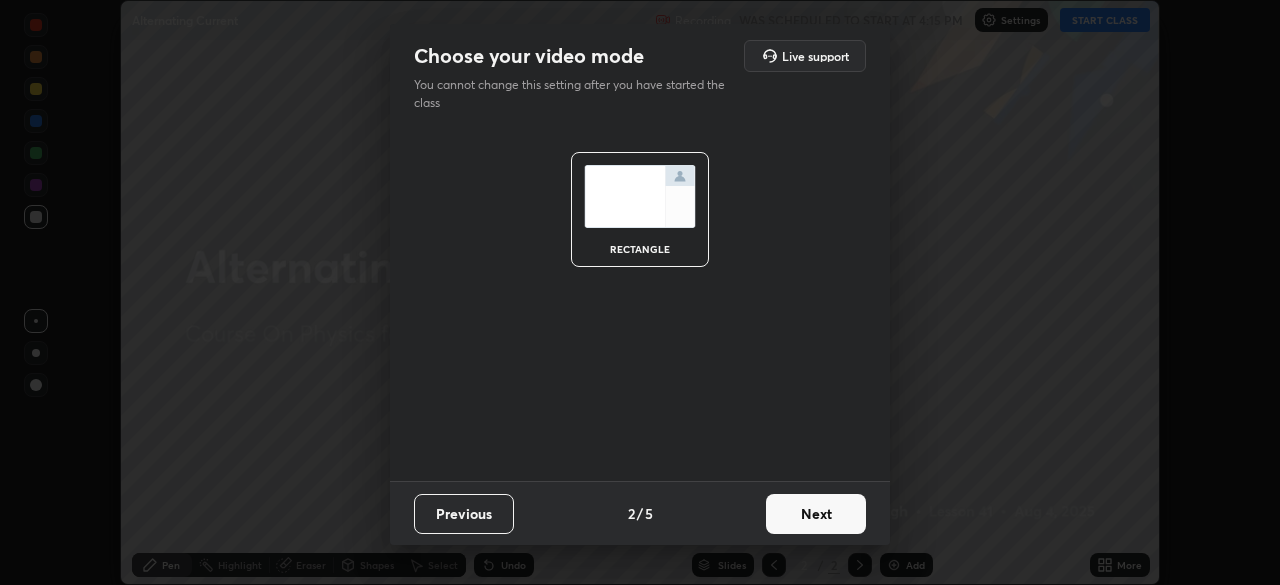 scroll, scrollTop: 0, scrollLeft: 0, axis: both 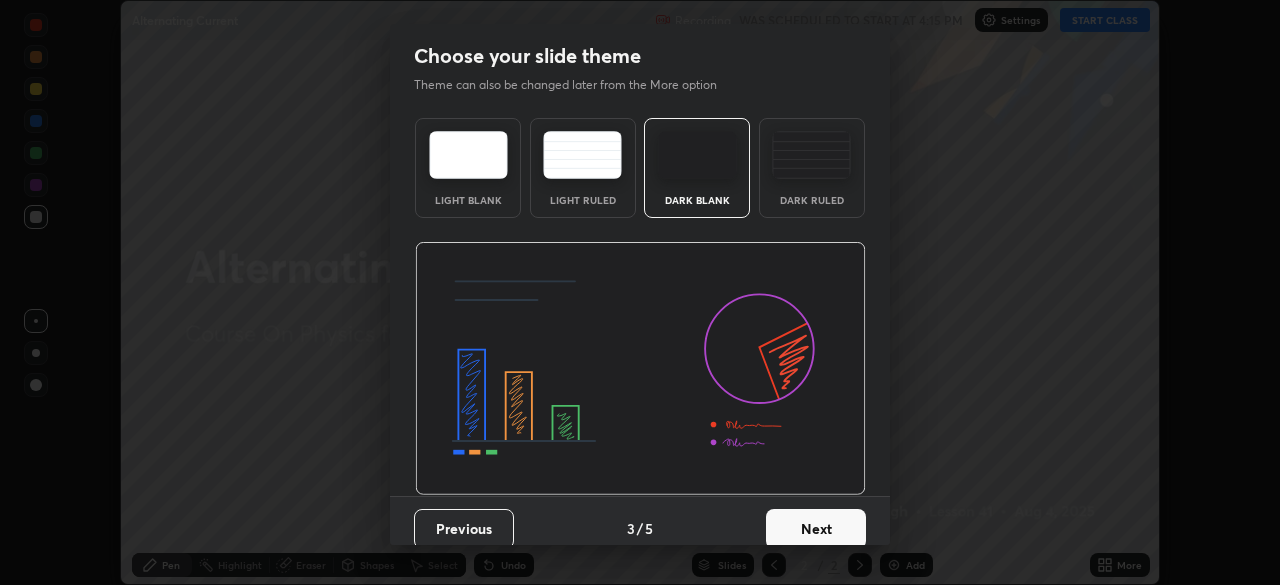 click on "Next" at bounding box center [816, 529] 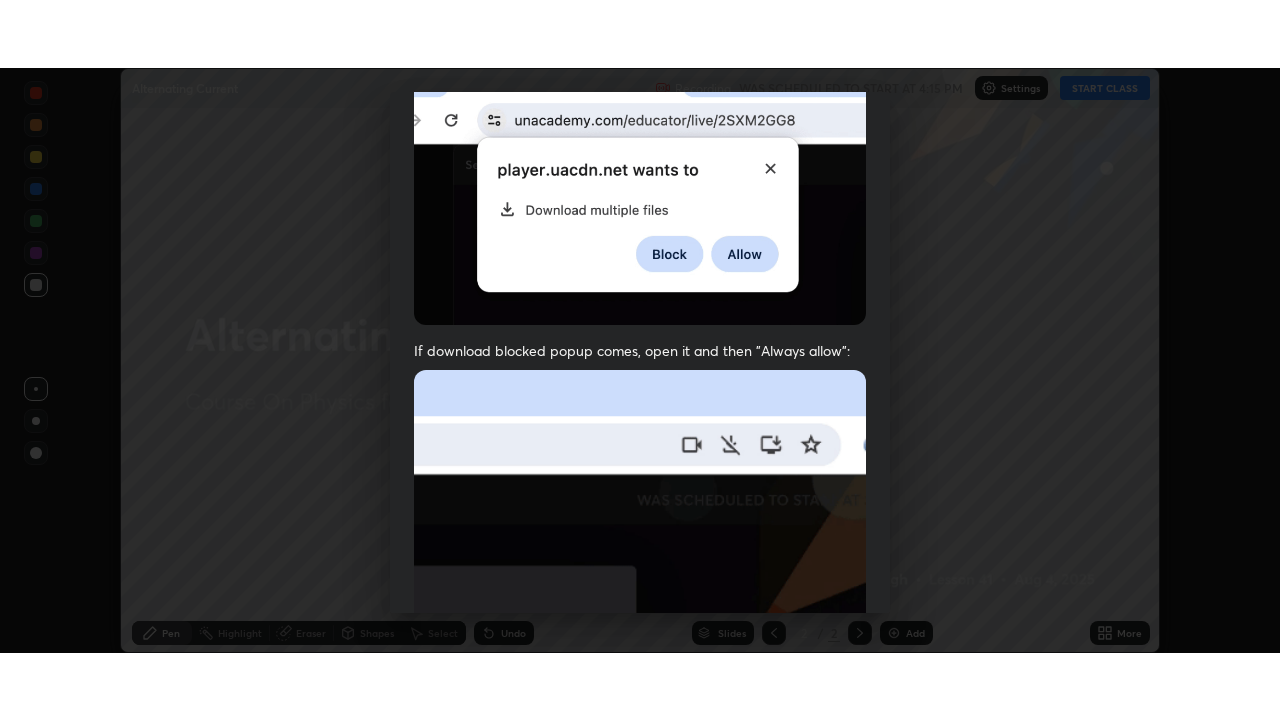 scroll, scrollTop: 479, scrollLeft: 0, axis: vertical 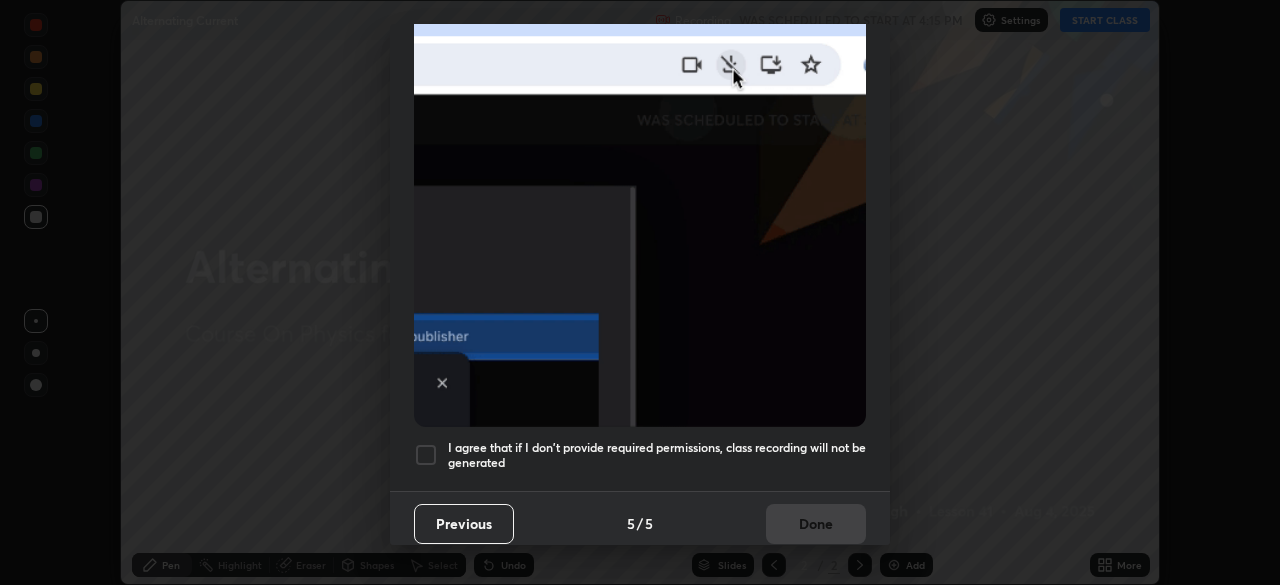 click on "I agree that if I don't provide required permissions, class recording will not be generated" at bounding box center [657, 455] 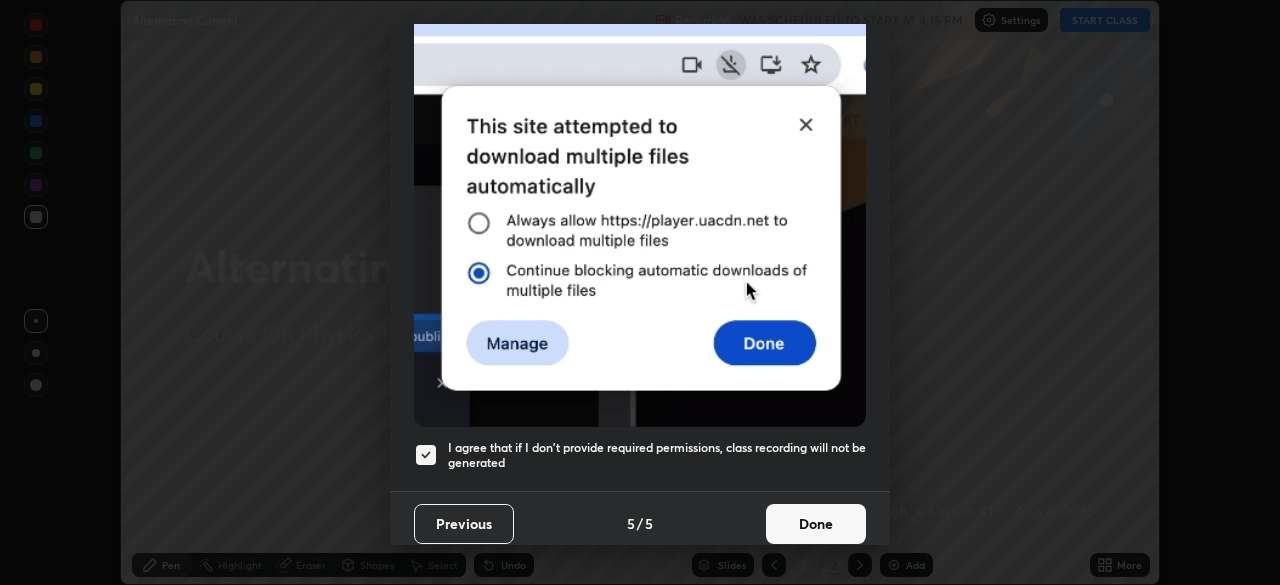 click on "Done" at bounding box center (816, 524) 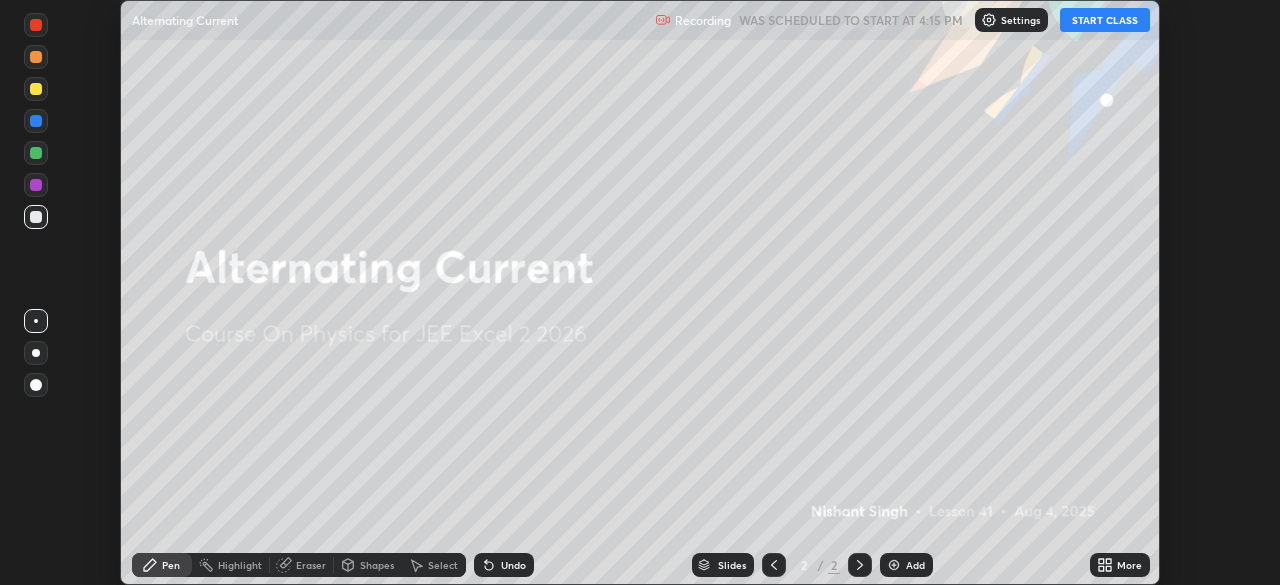 click on "START CLASS" at bounding box center (1105, 20) 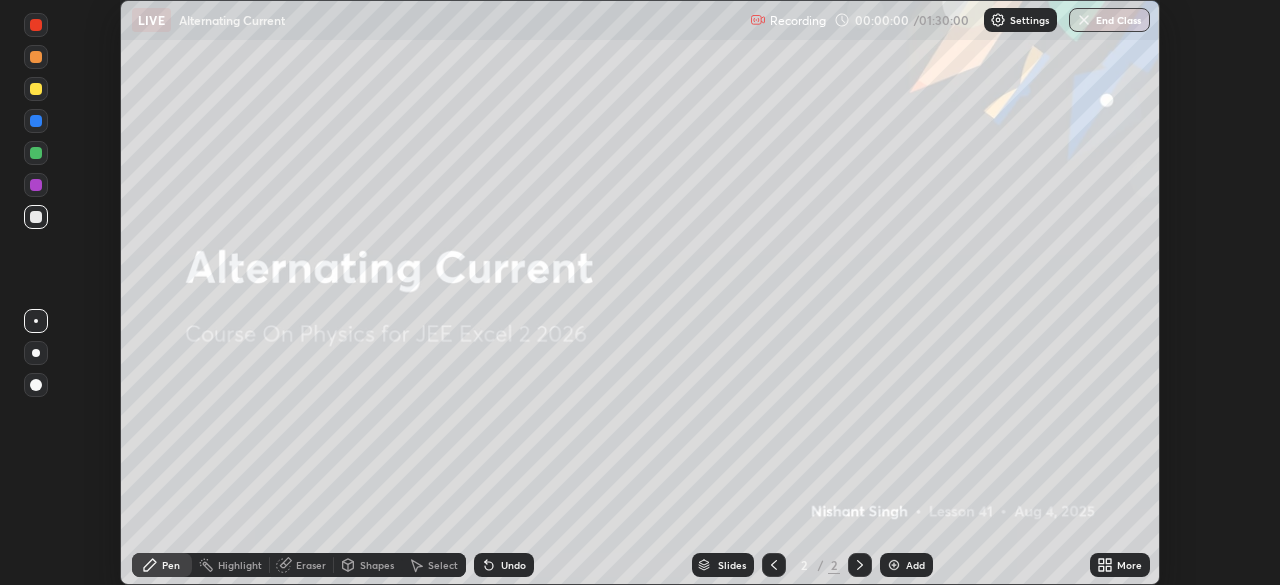 click 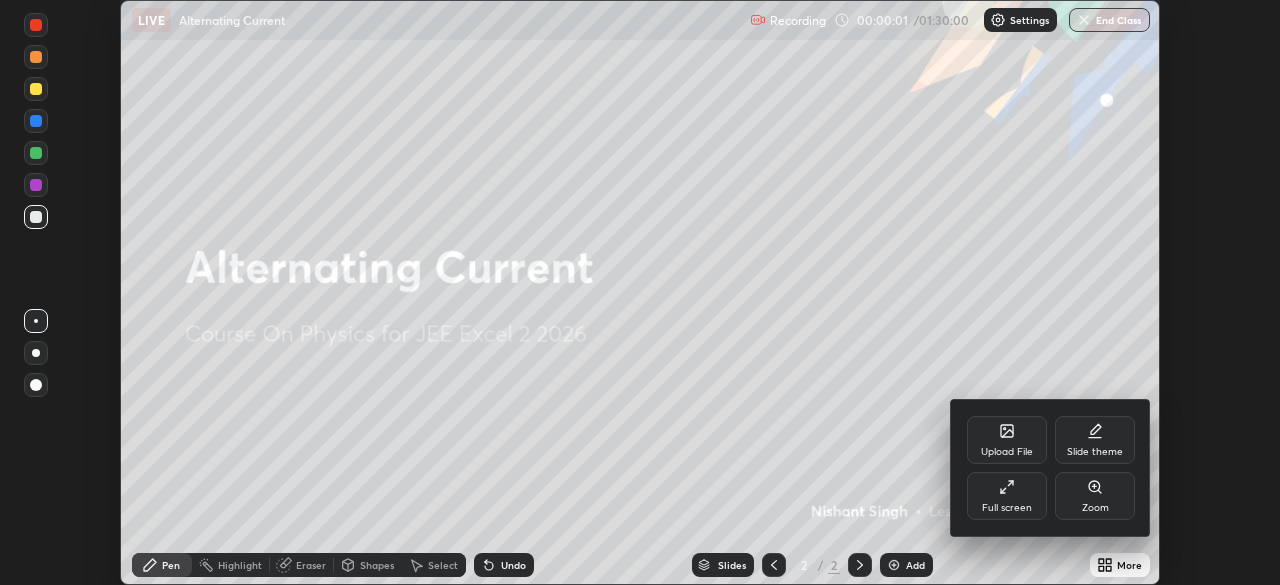 click on "Full screen" at bounding box center (1007, 496) 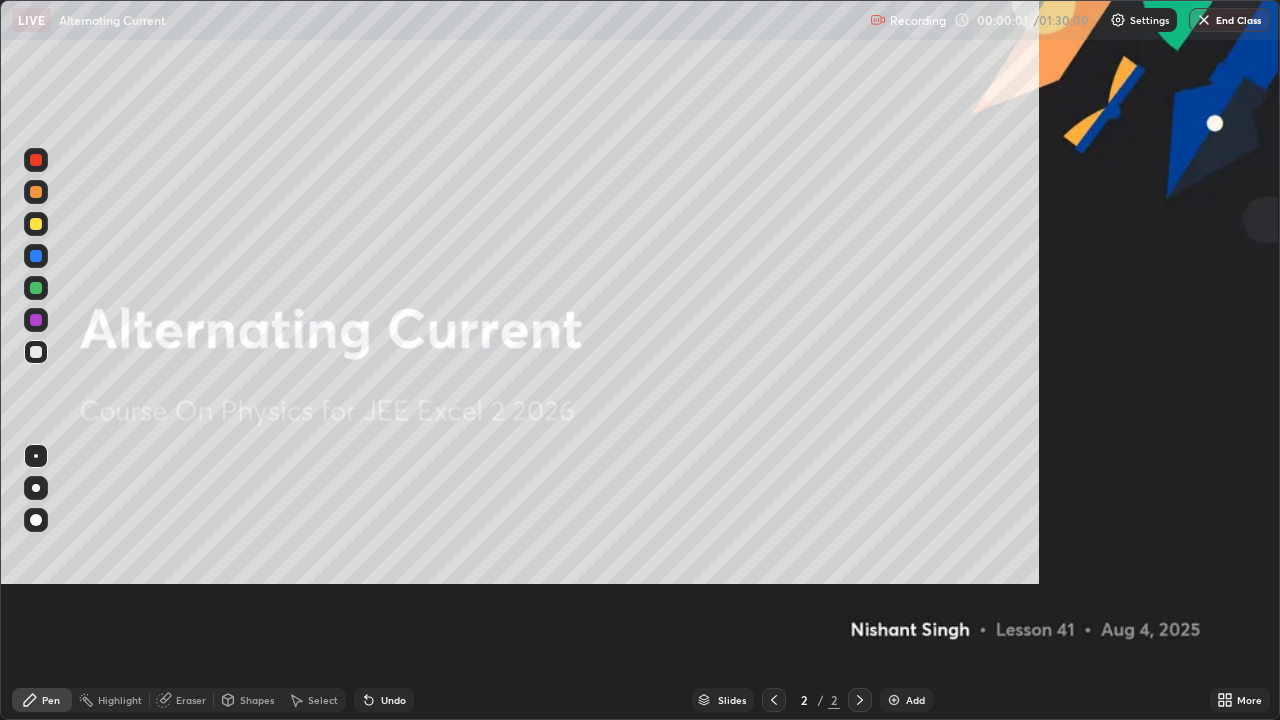 scroll, scrollTop: 99280, scrollLeft: 98720, axis: both 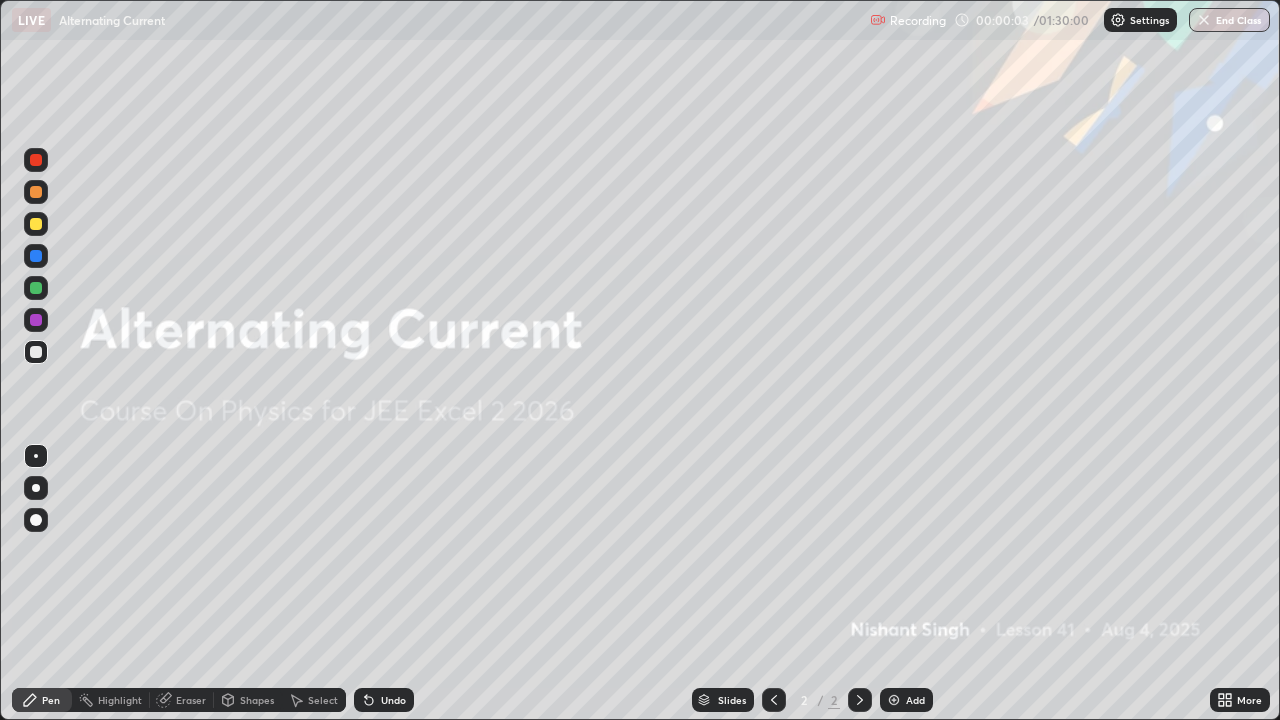 click on "Add" at bounding box center (915, 700) 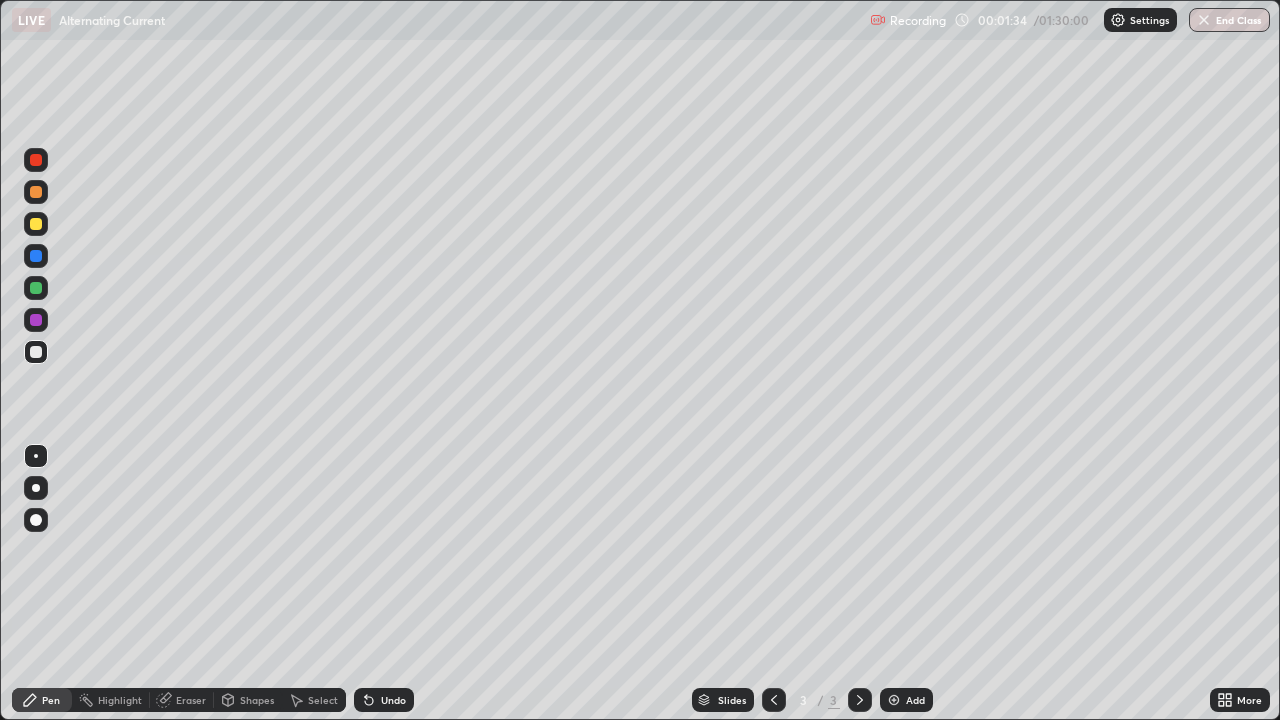 click on "Undo" at bounding box center [393, 700] 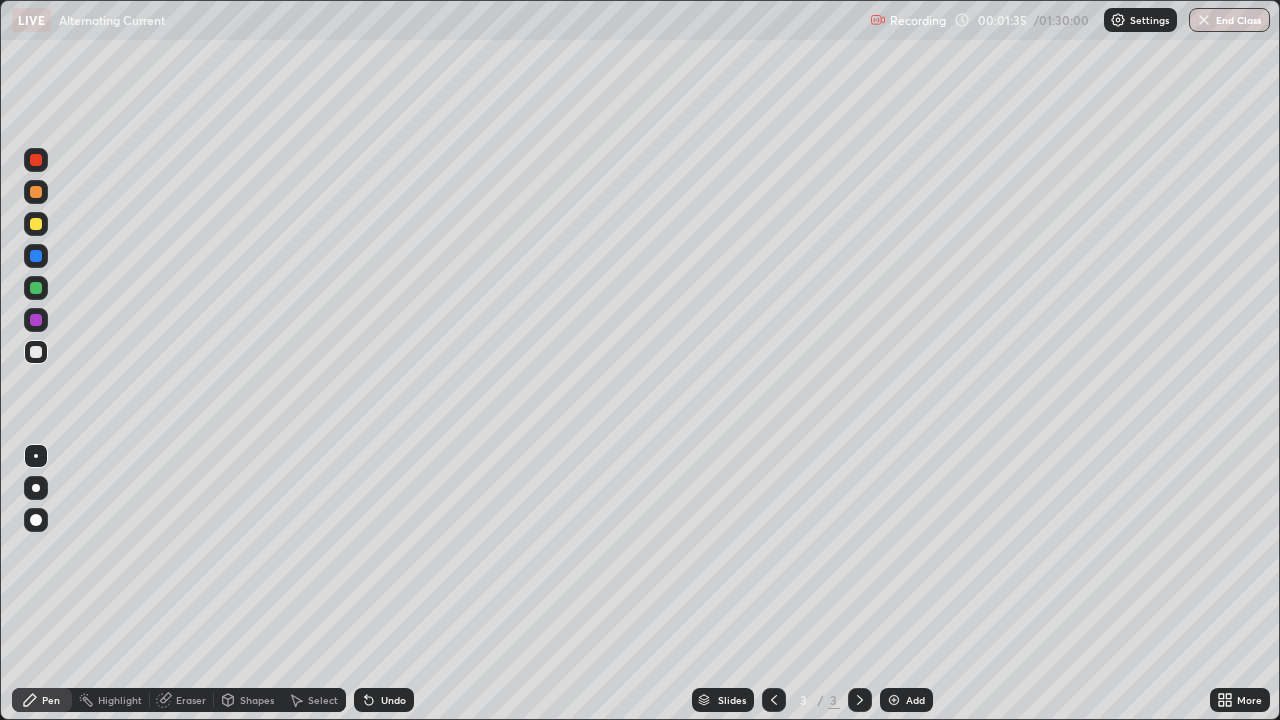 click on "Undo" at bounding box center (393, 700) 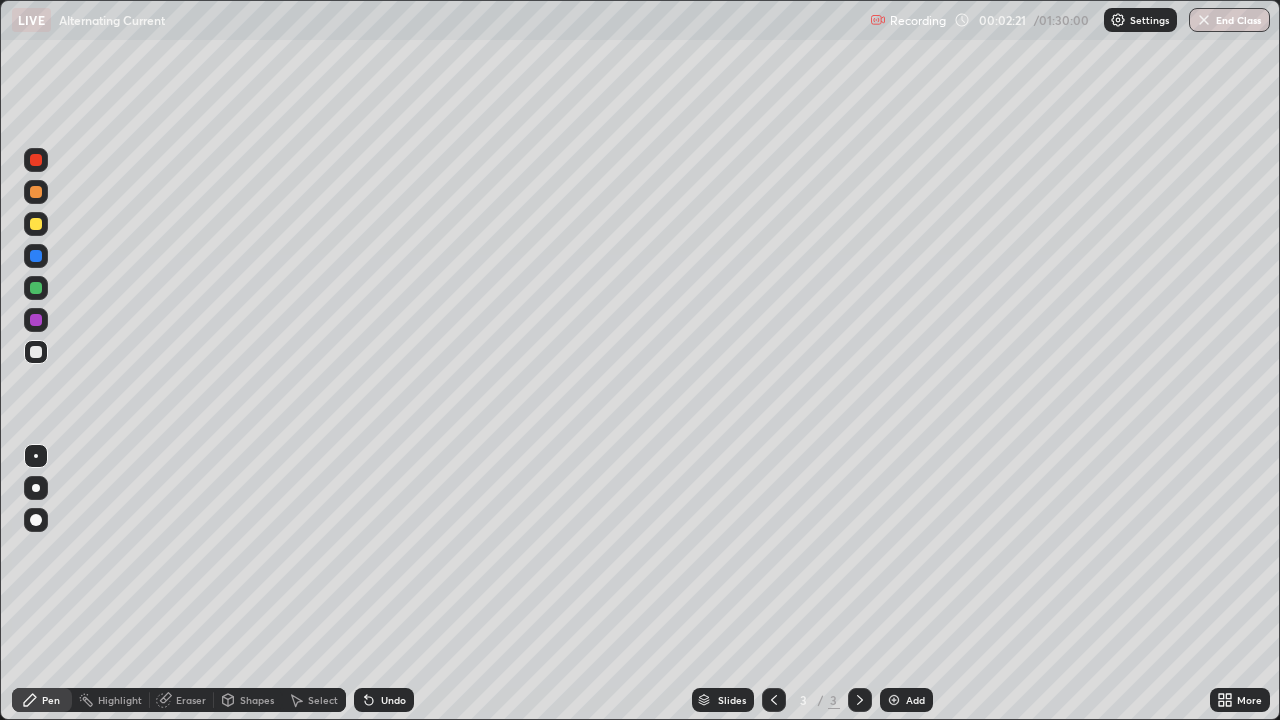 click at bounding box center (36, 288) 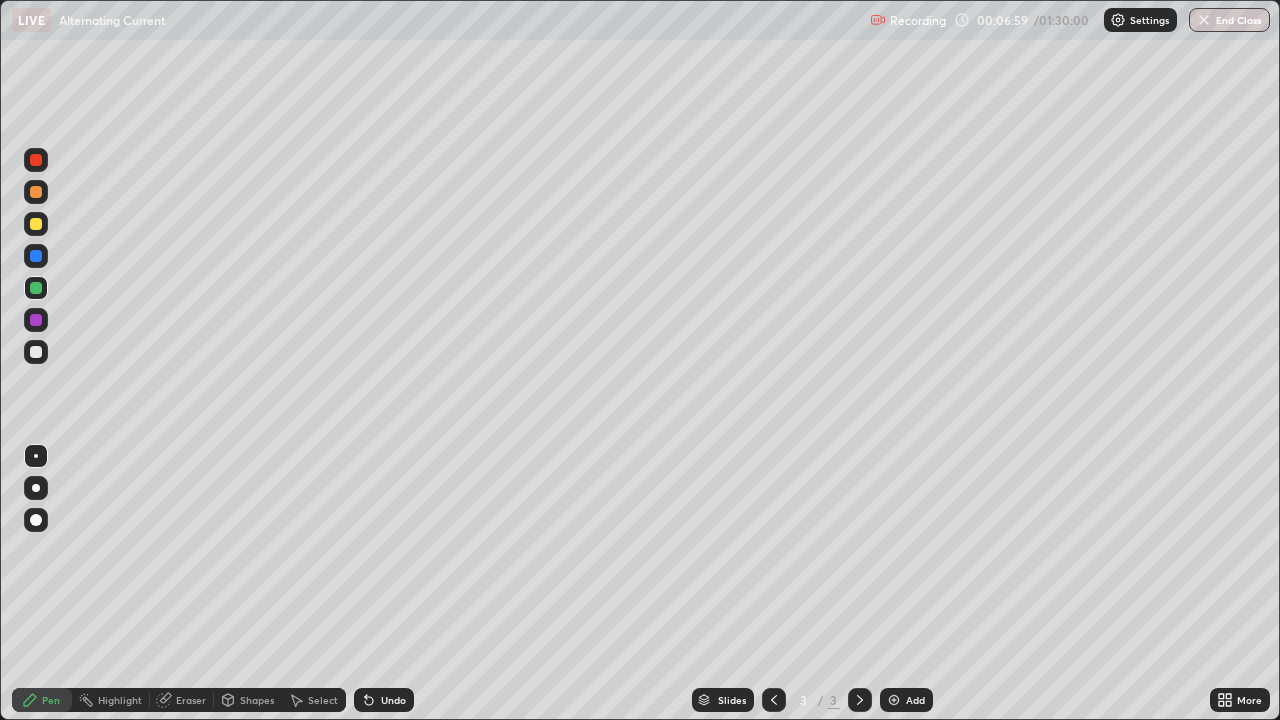 click on "Add" at bounding box center [906, 700] 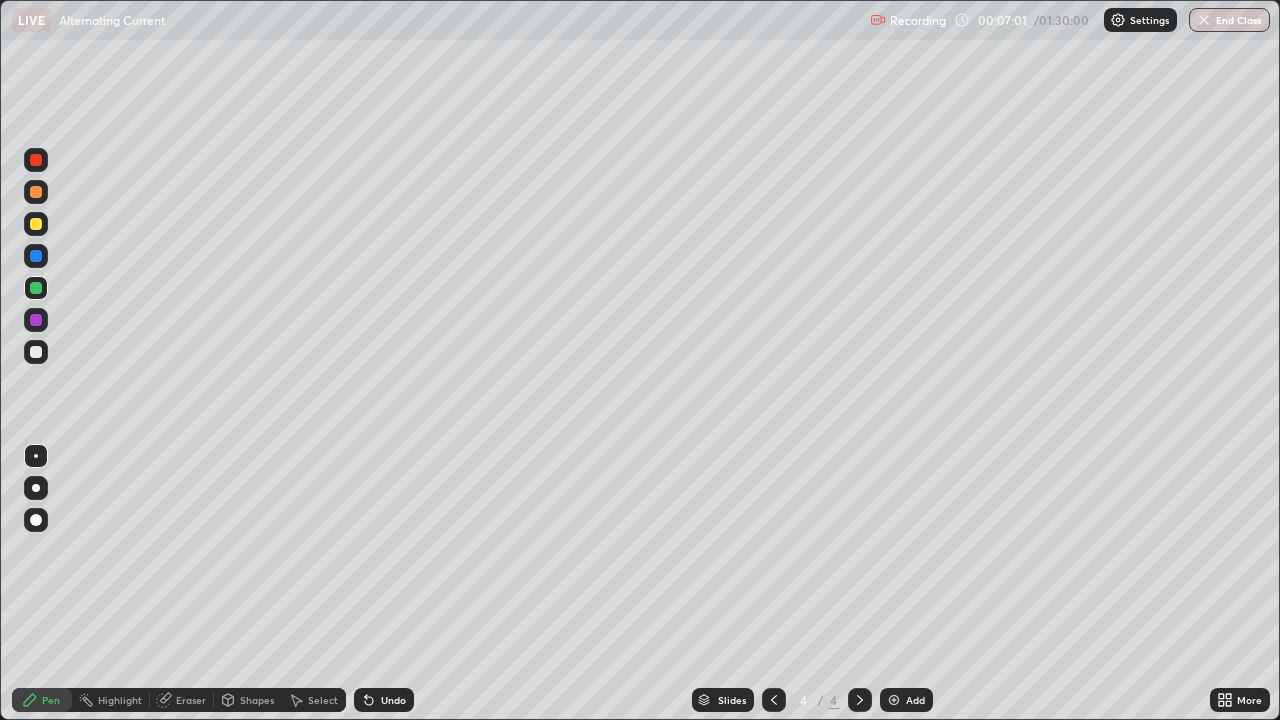 click at bounding box center [36, 352] 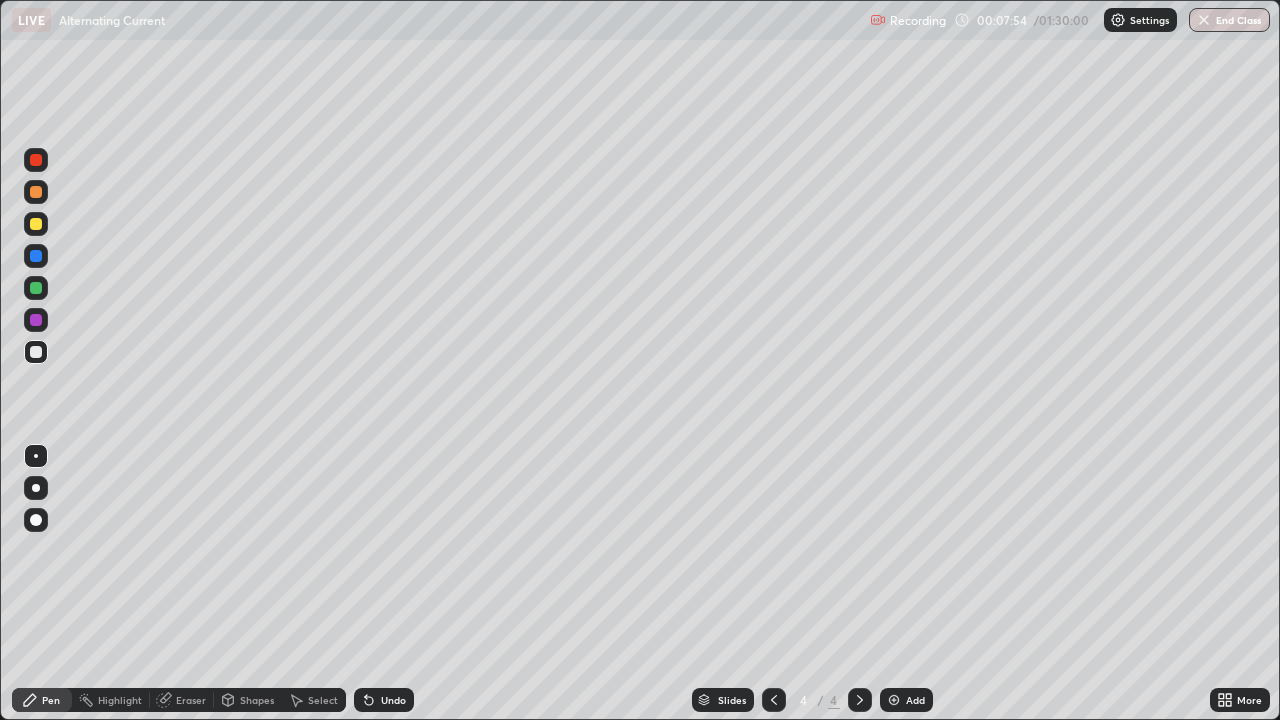 click at bounding box center (36, 224) 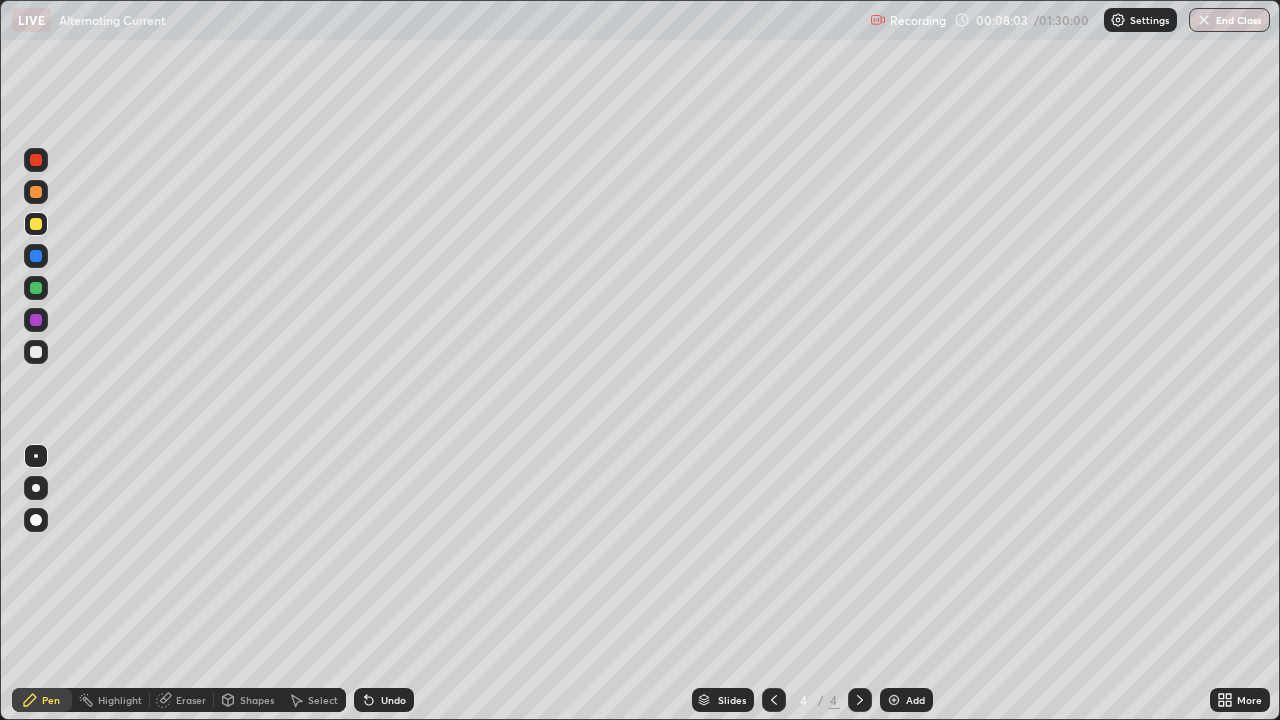 click at bounding box center [36, 352] 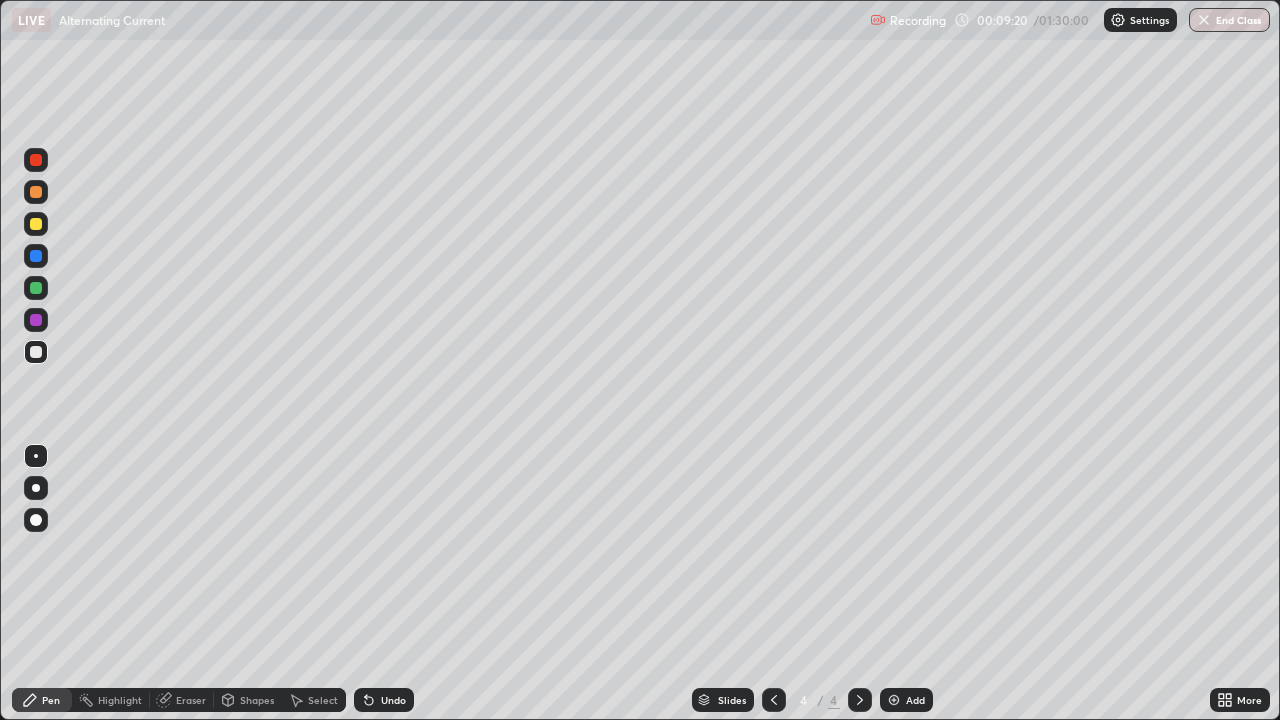click on "Slides 4 / 4 Add" at bounding box center [812, 700] 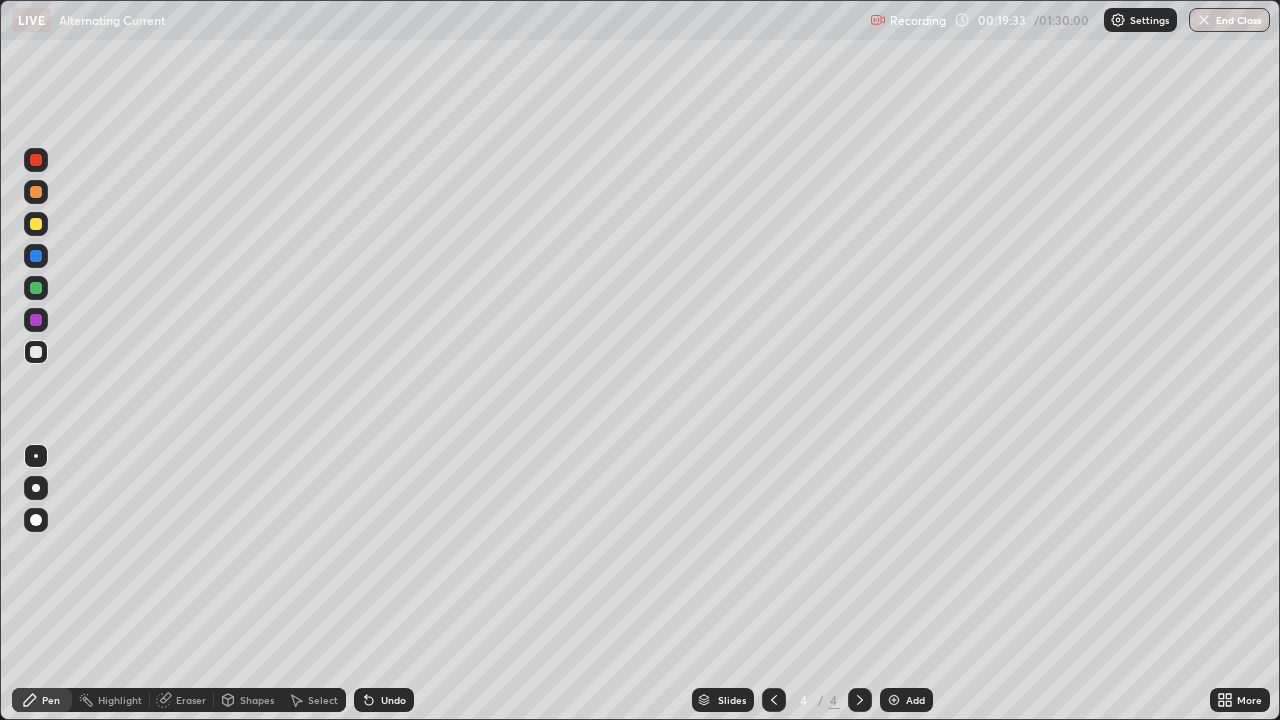 click on "Undo" at bounding box center (393, 700) 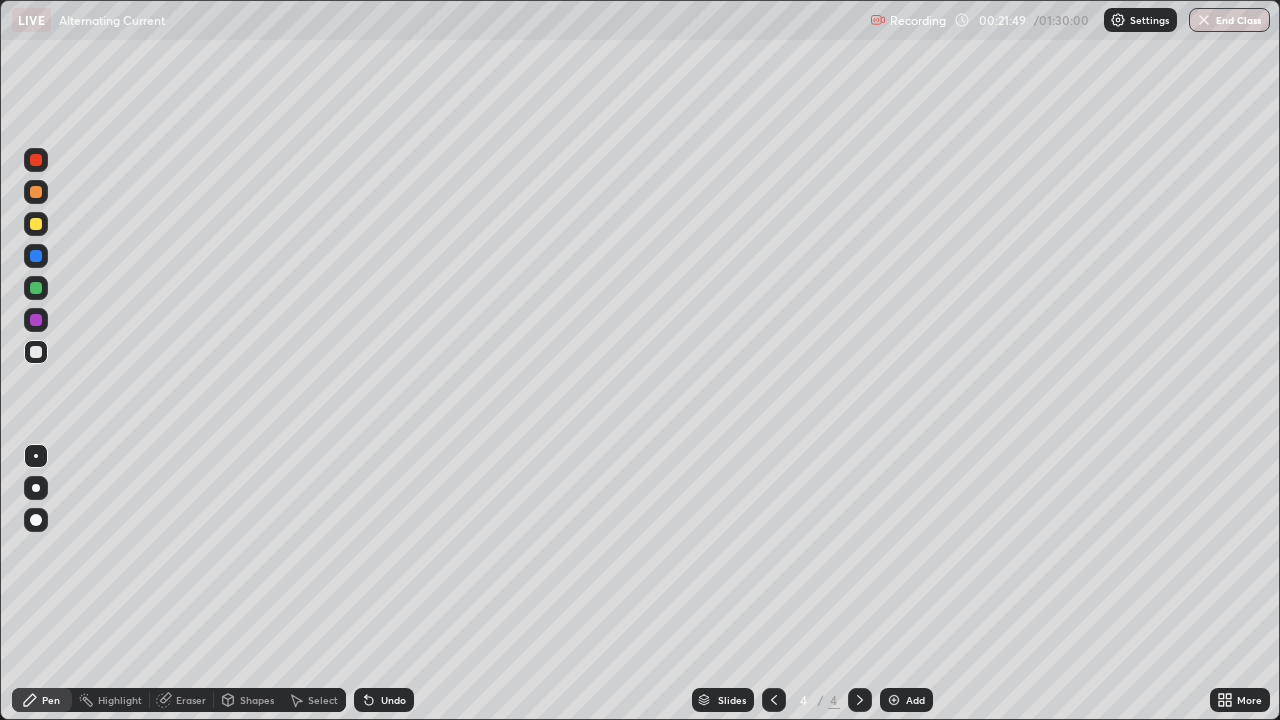 click on "Add" at bounding box center [915, 700] 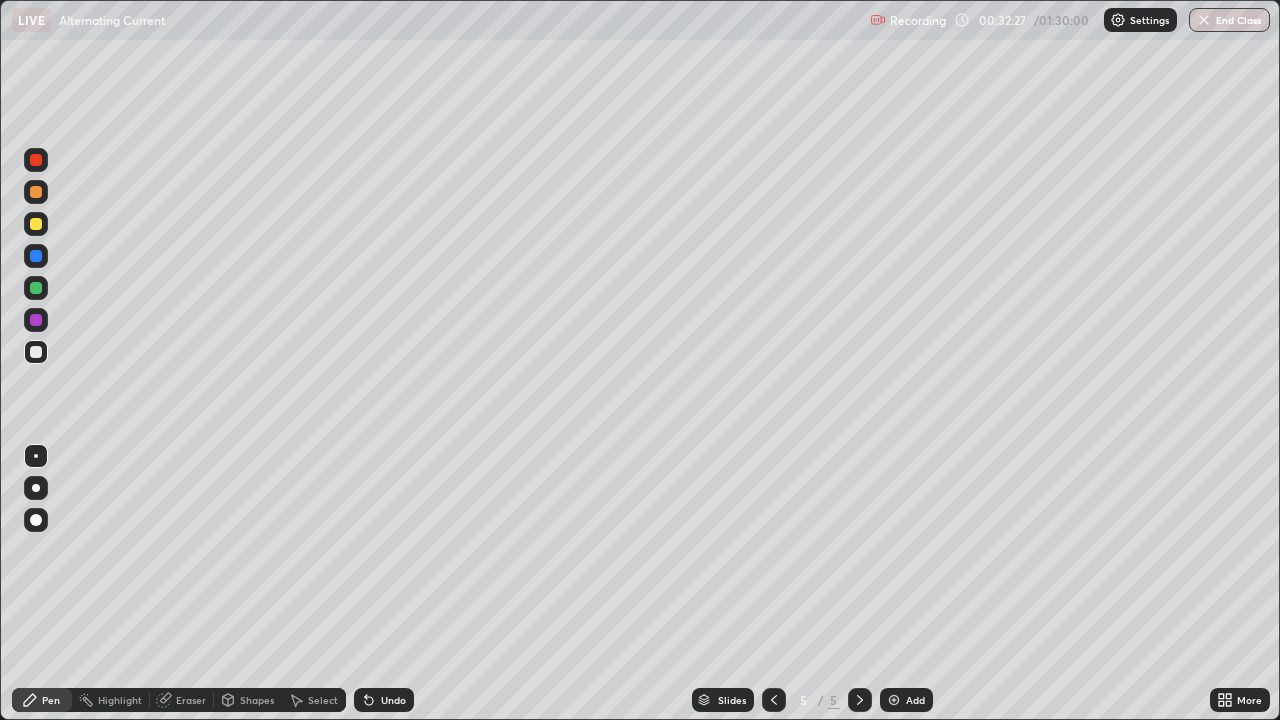 click on "Add" at bounding box center [906, 700] 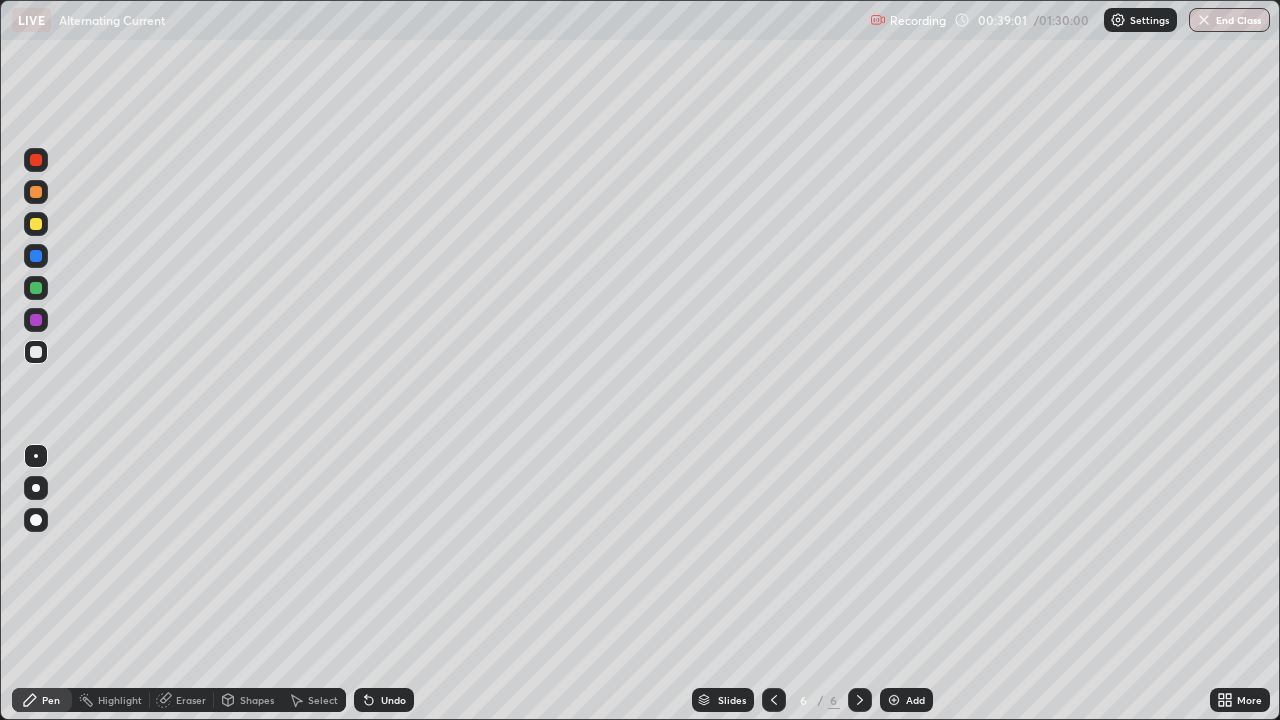 click 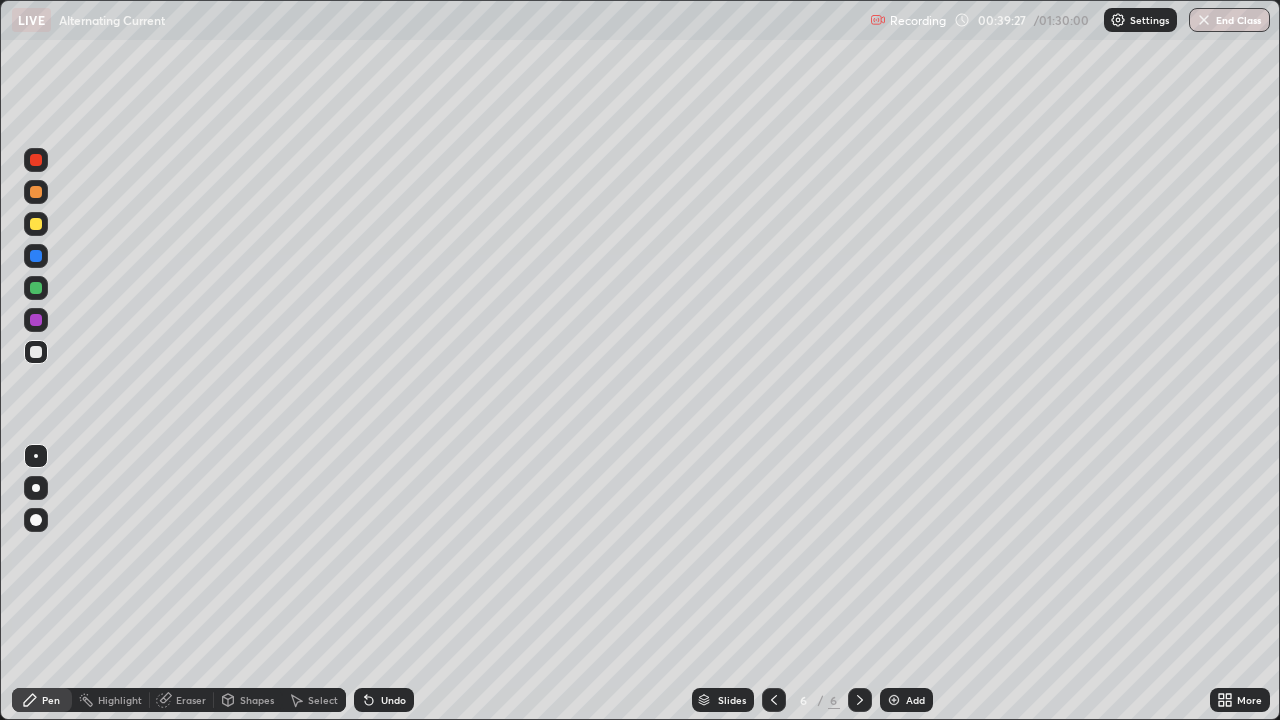 click on "Undo" at bounding box center (384, 700) 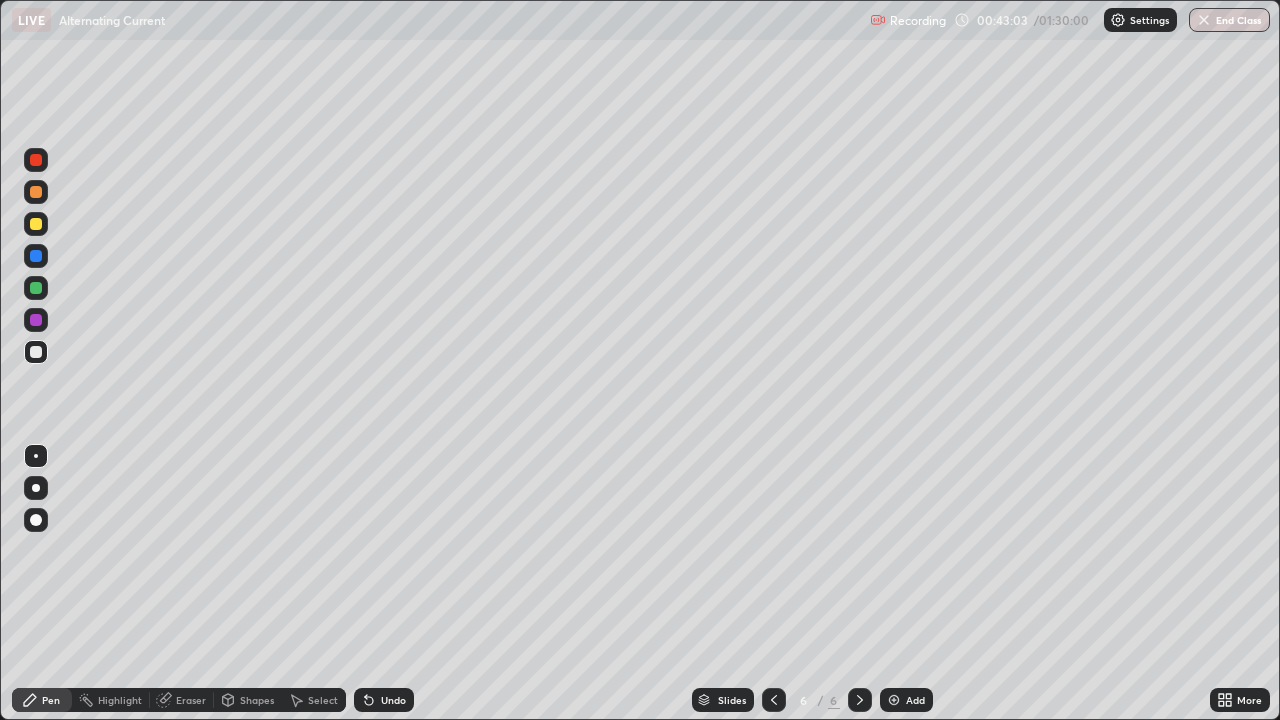 click 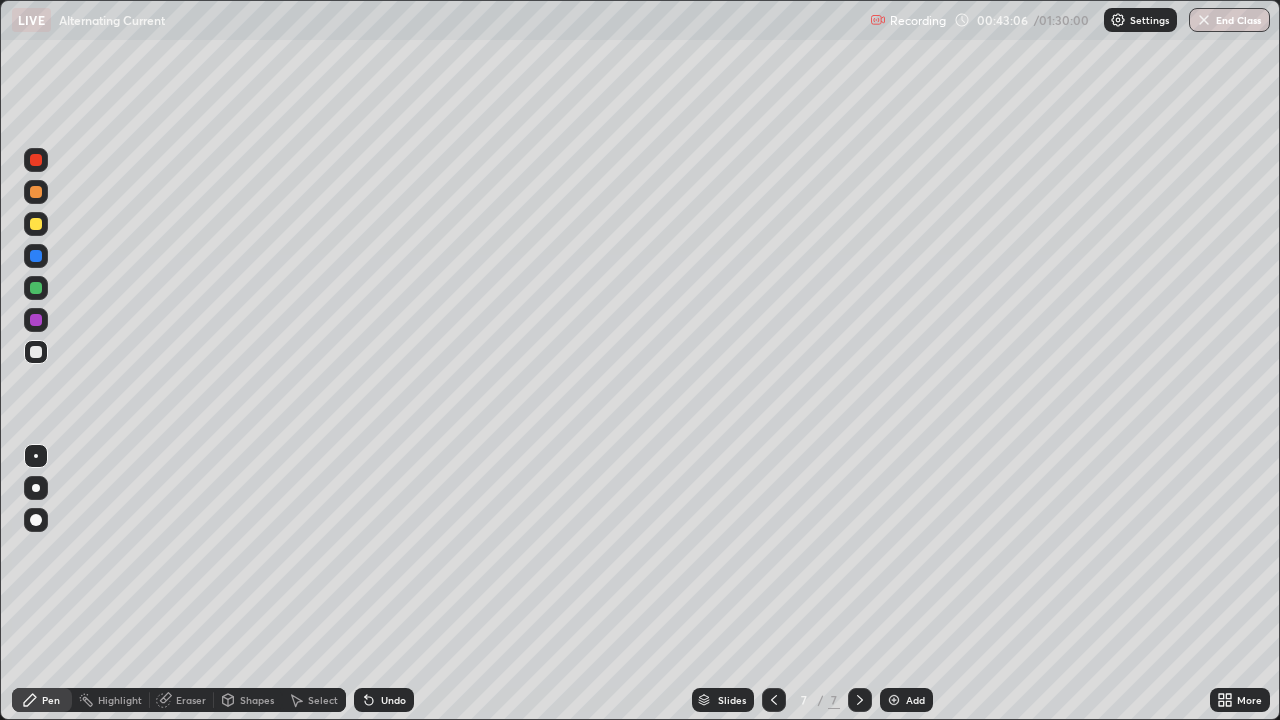 click at bounding box center (36, 352) 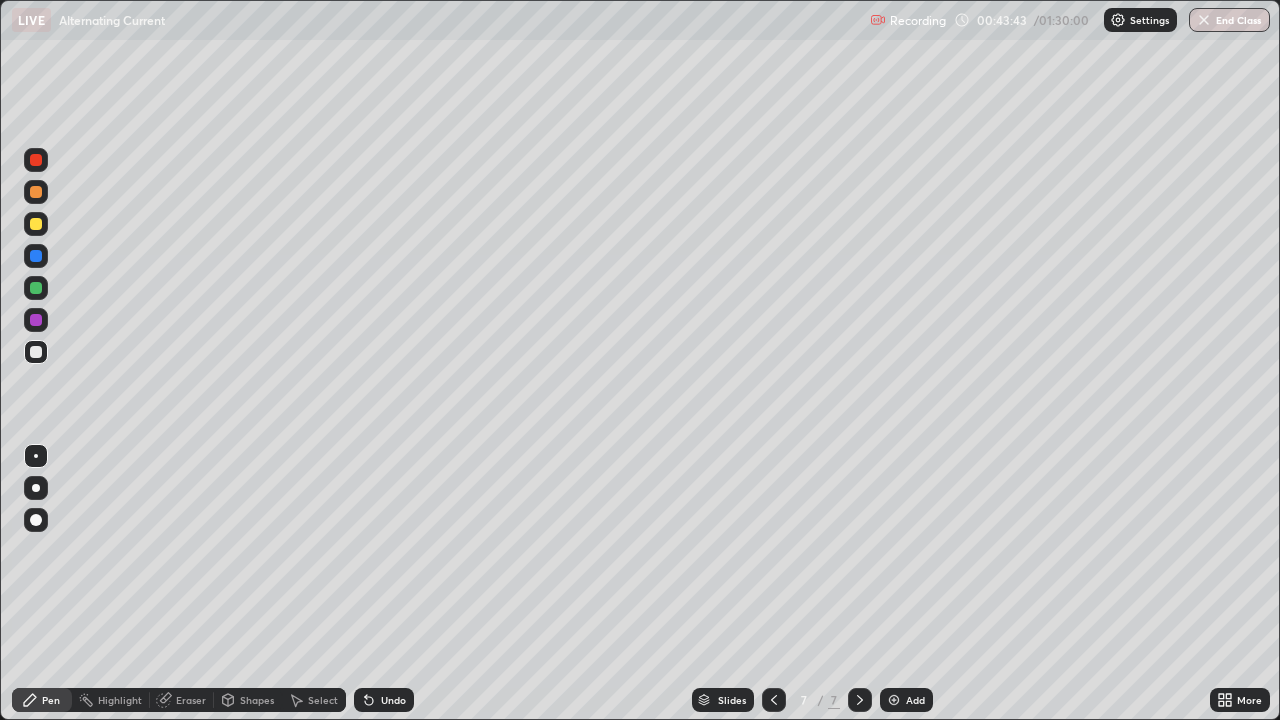 click at bounding box center (36, 256) 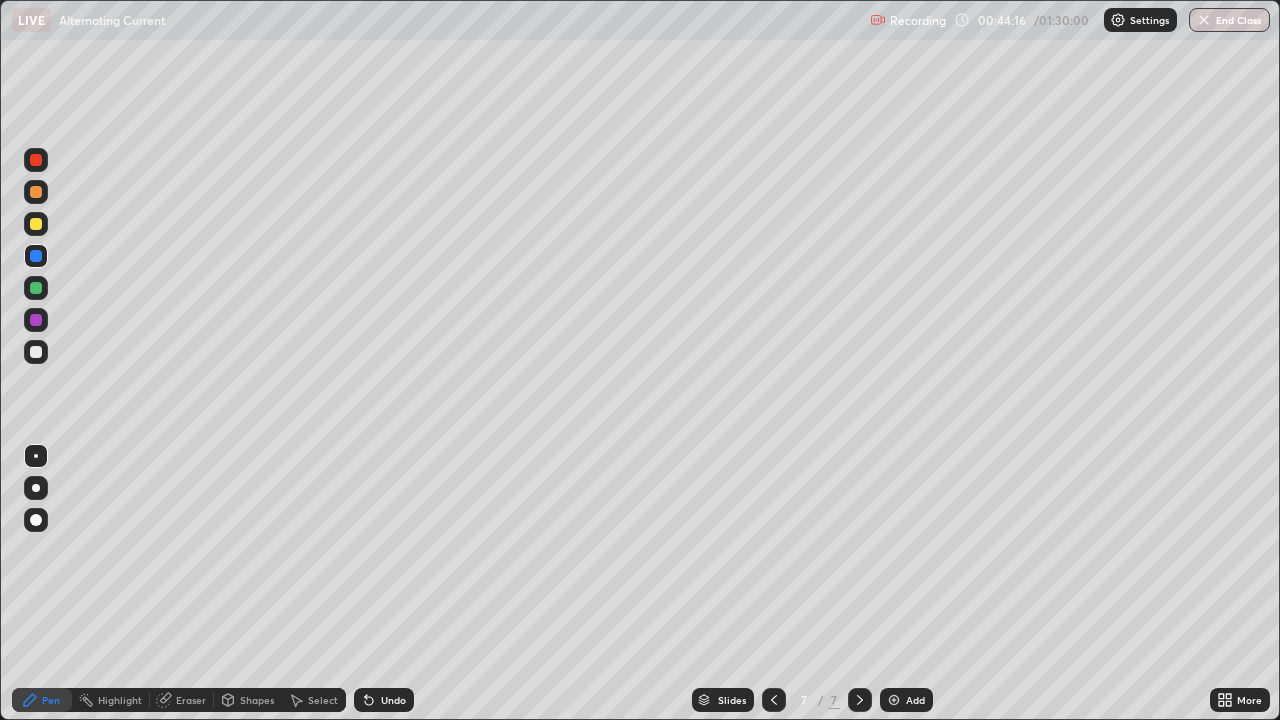 click at bounding box center [36, 352] 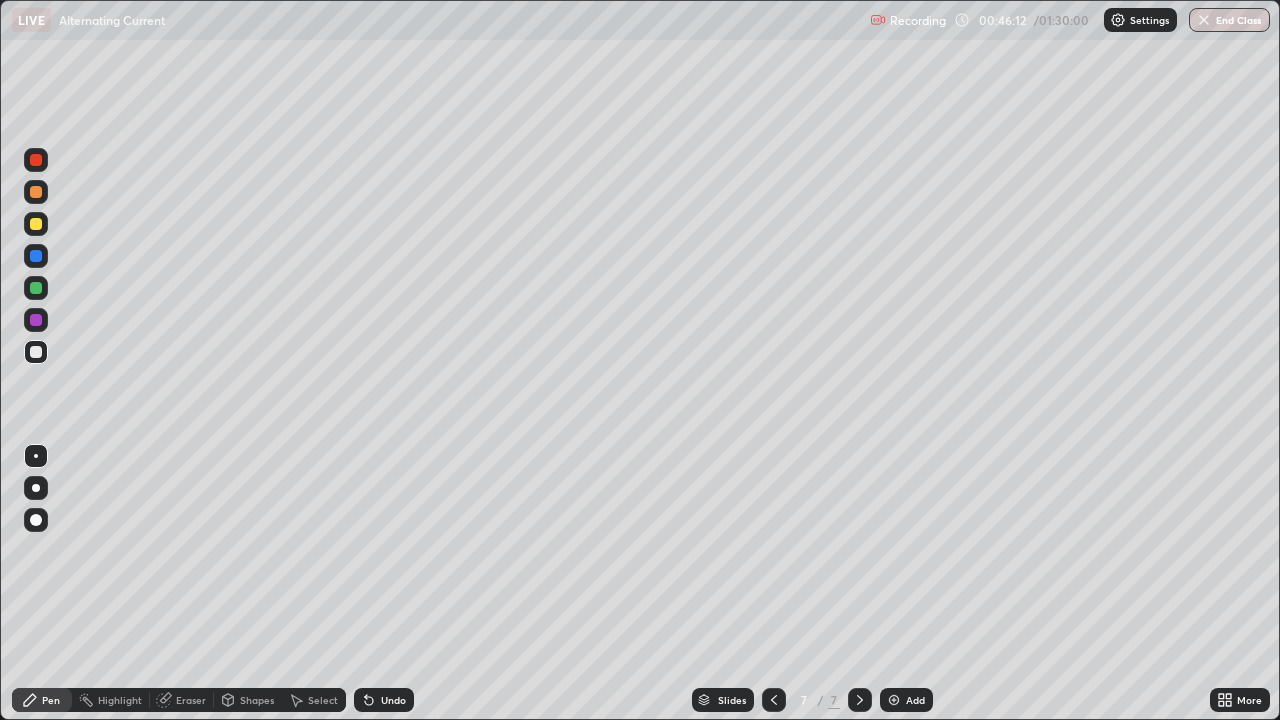 click at bounding box center [36, 288] 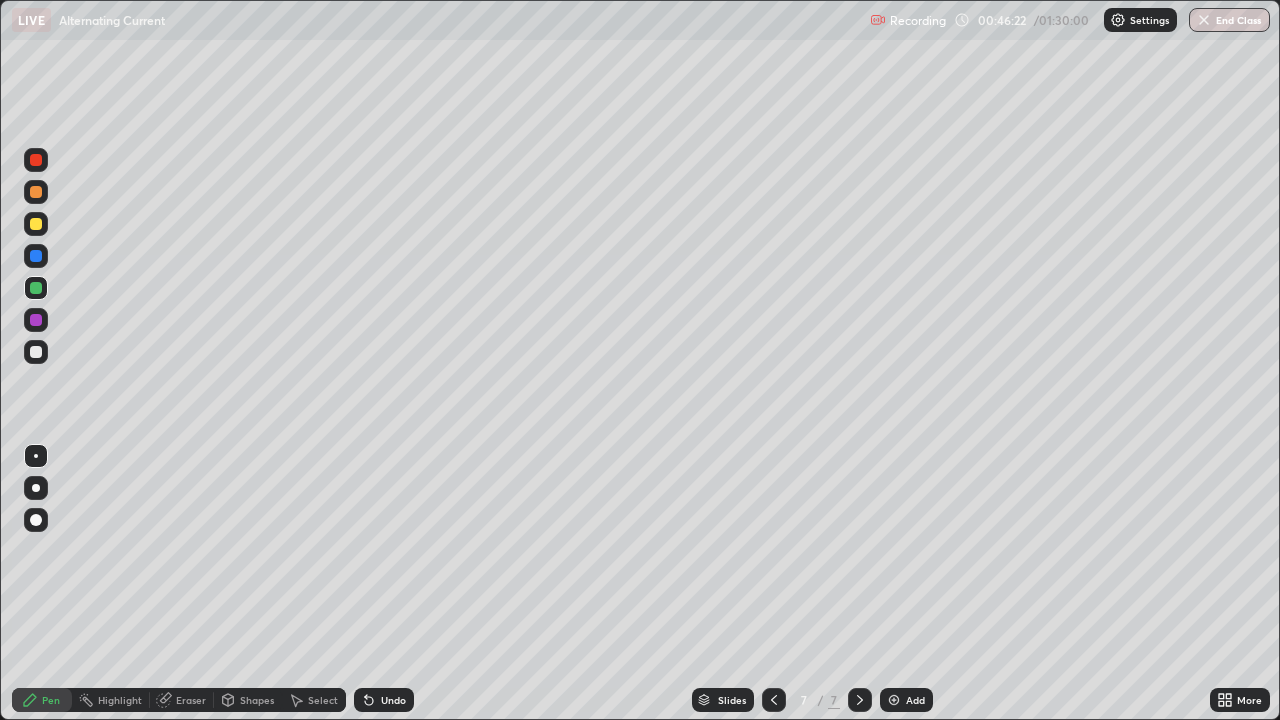 click at bounding box center [36, 256] 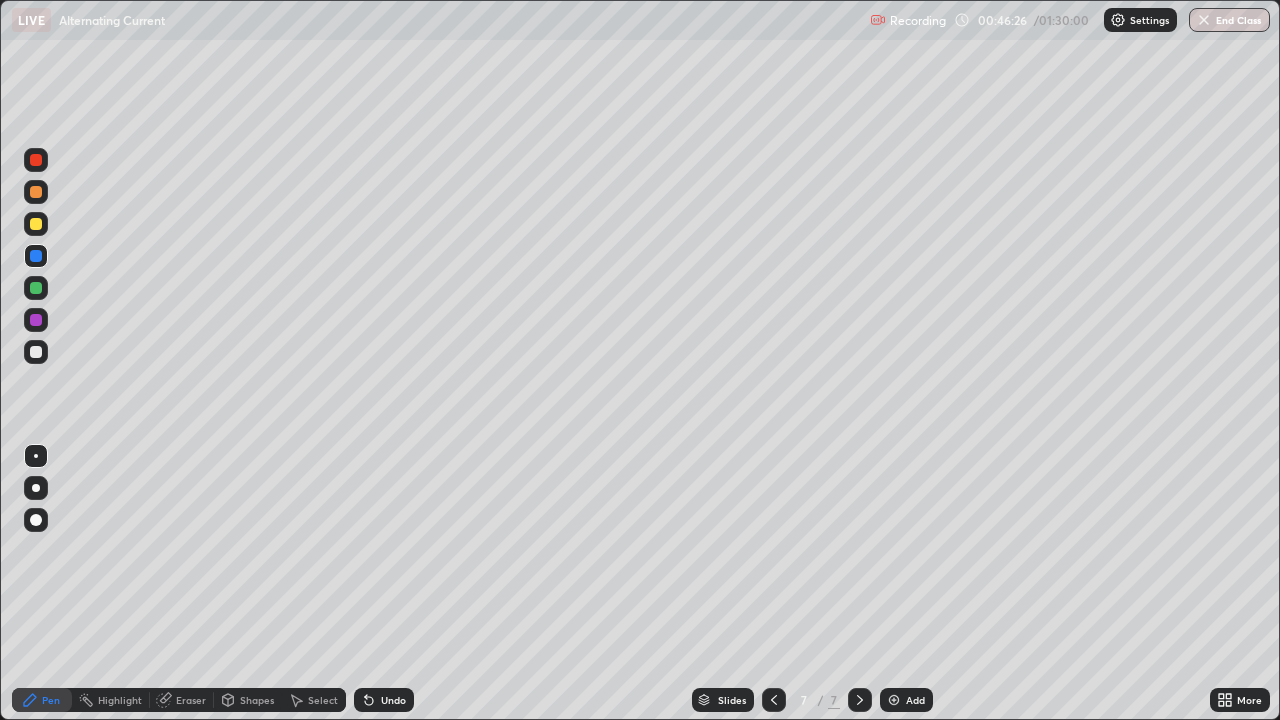 click at bounding box center (36, 192) 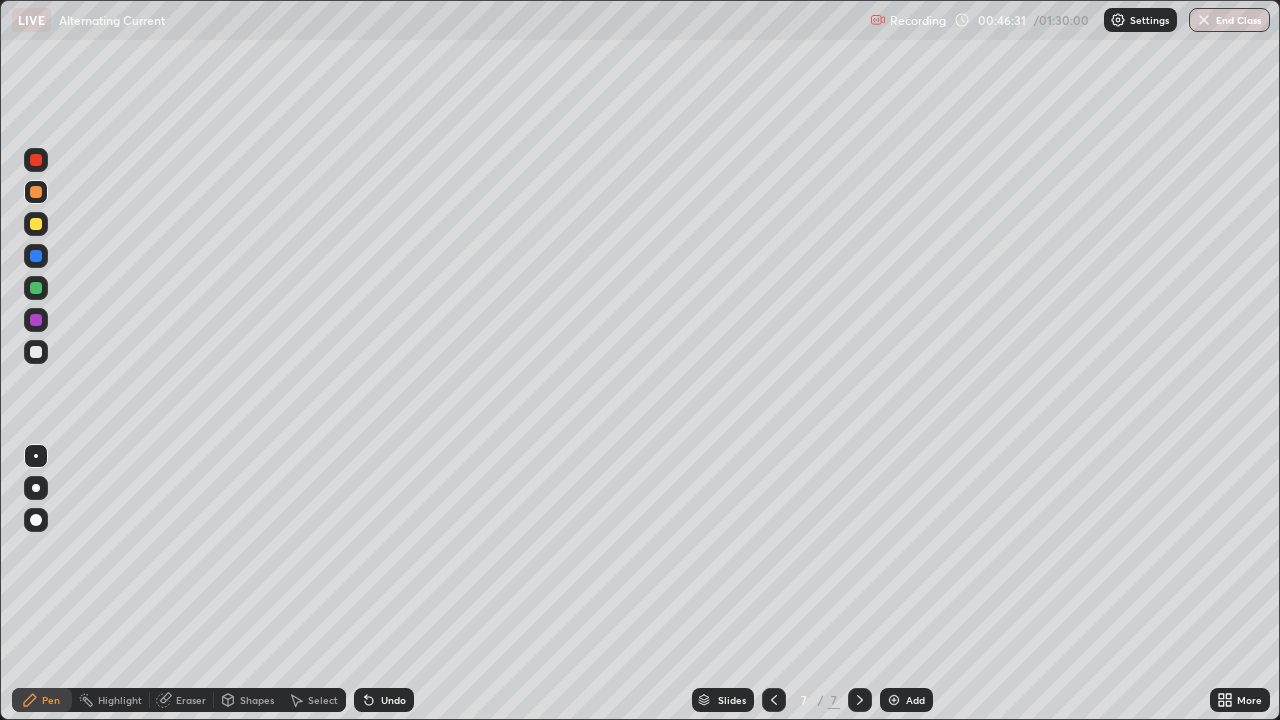 click at bounding box center (36, 224) 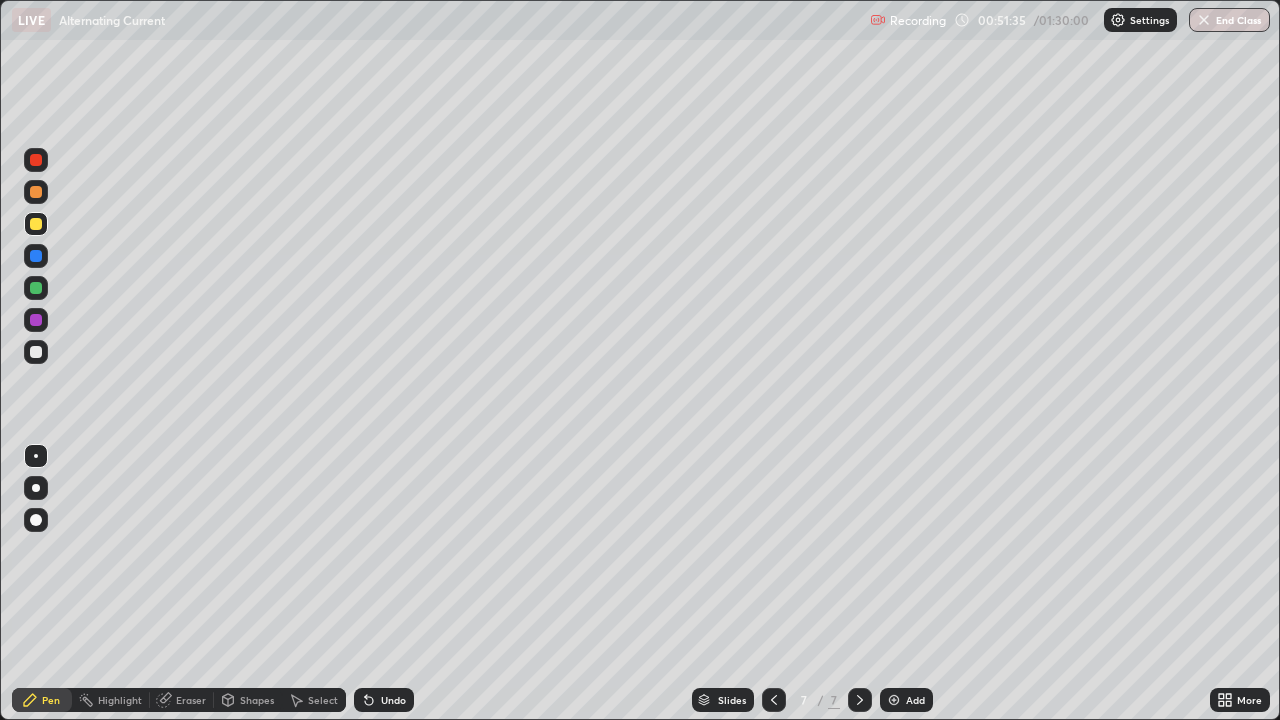 click on "Add" at bounding box center (915, 700) 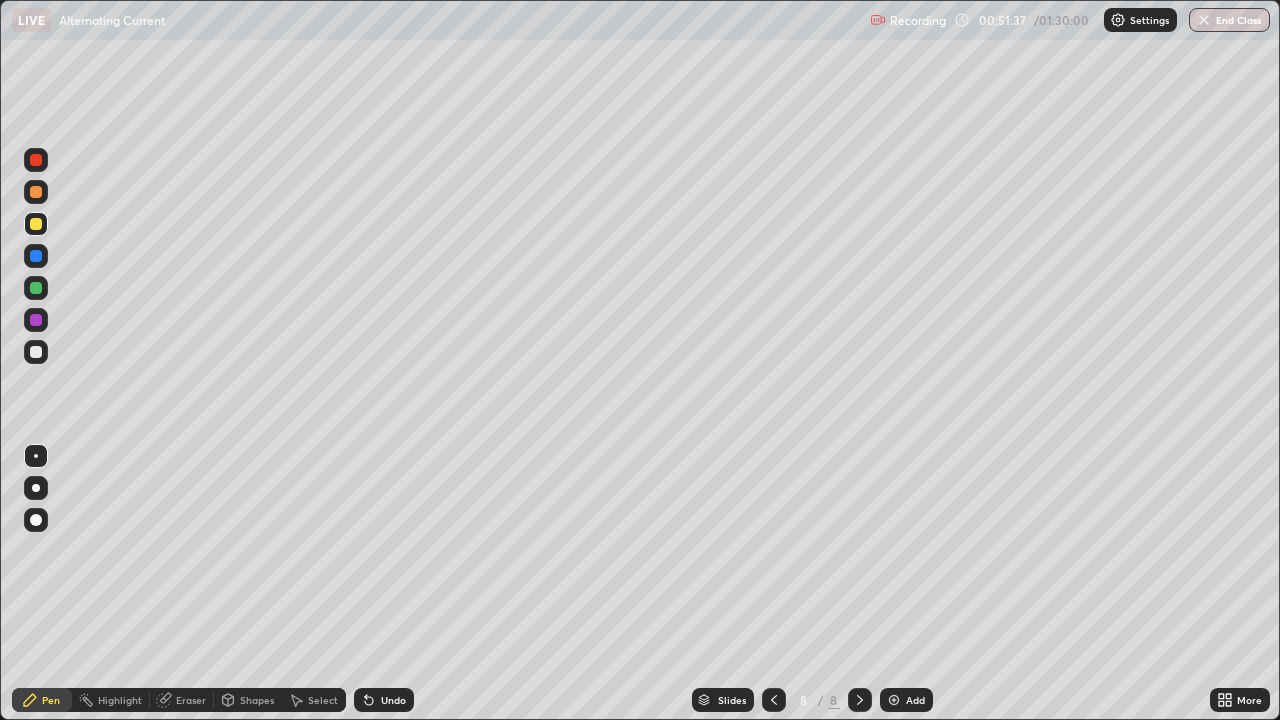 click at bounding box center [36, 352] 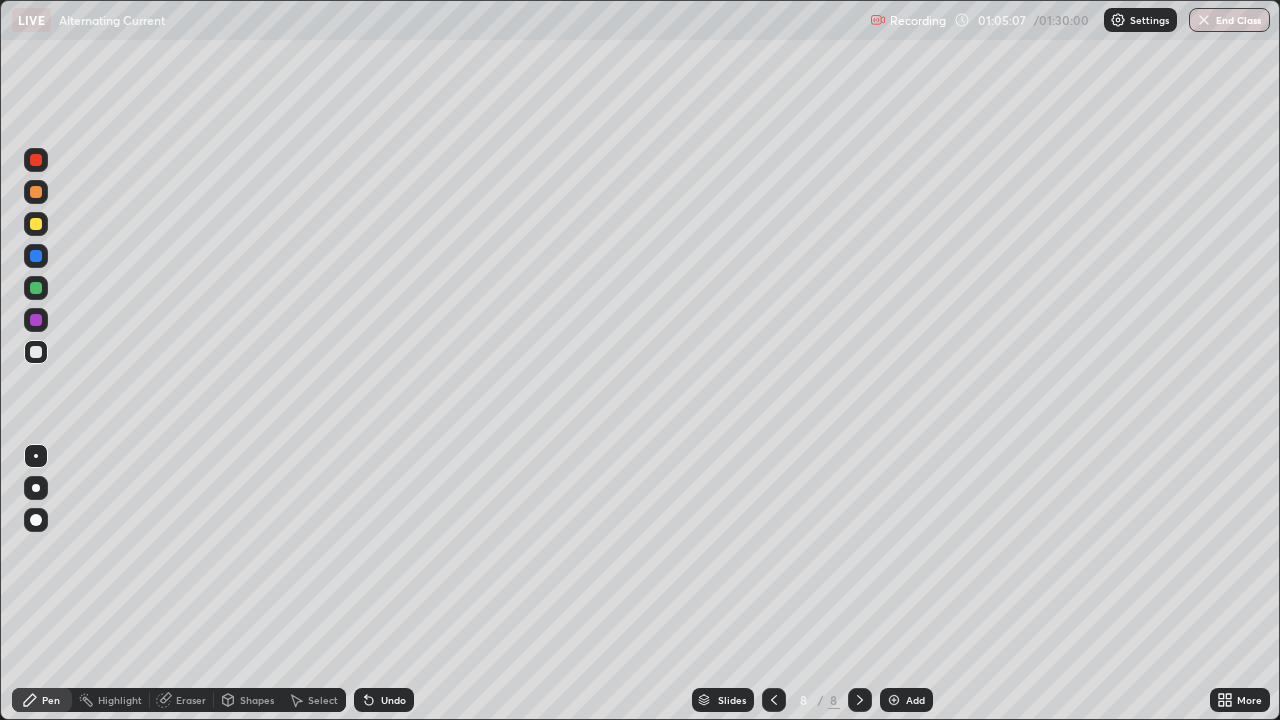 click at bounding box center [36, 256] 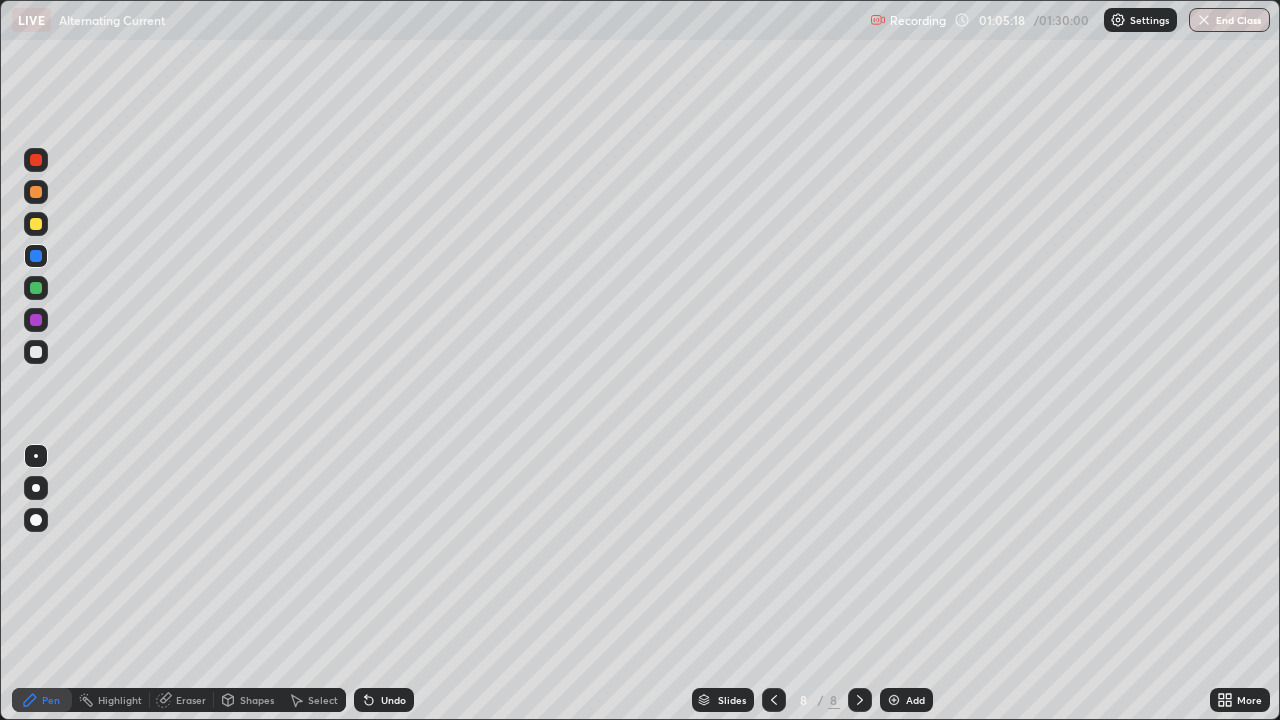click at bounding box center [36, 288] 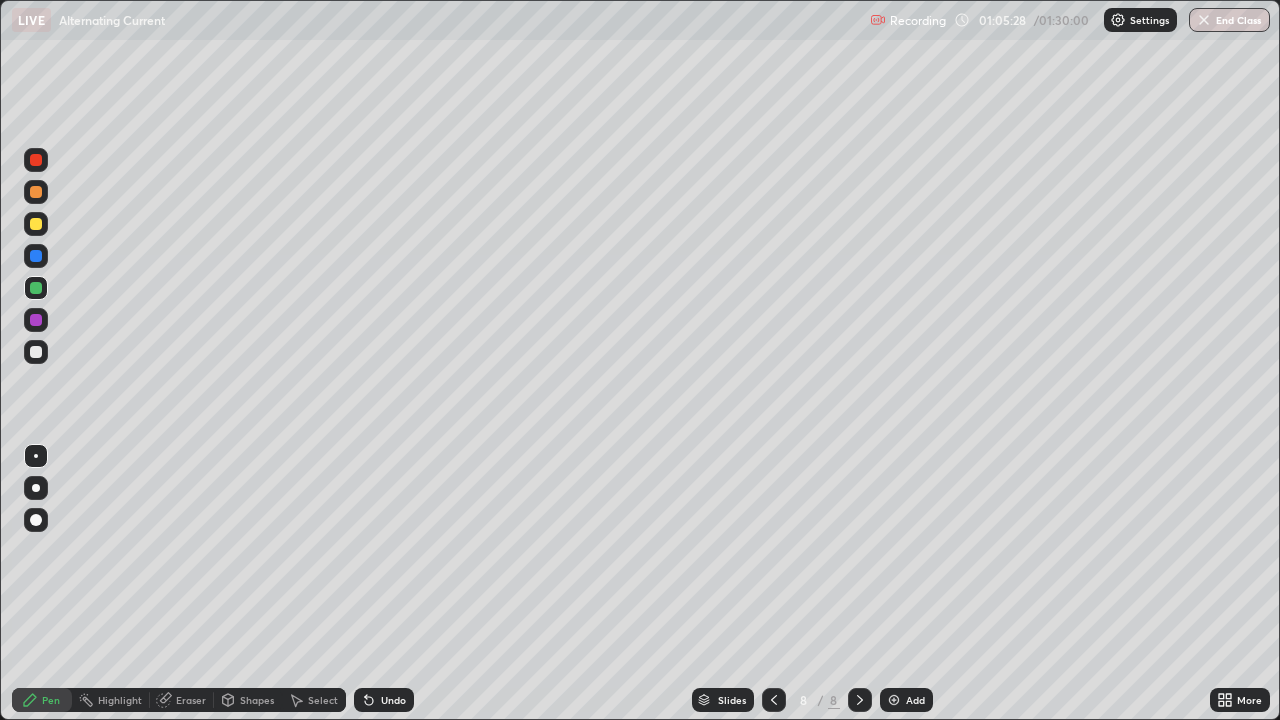 click at bounding box center (36, 256) 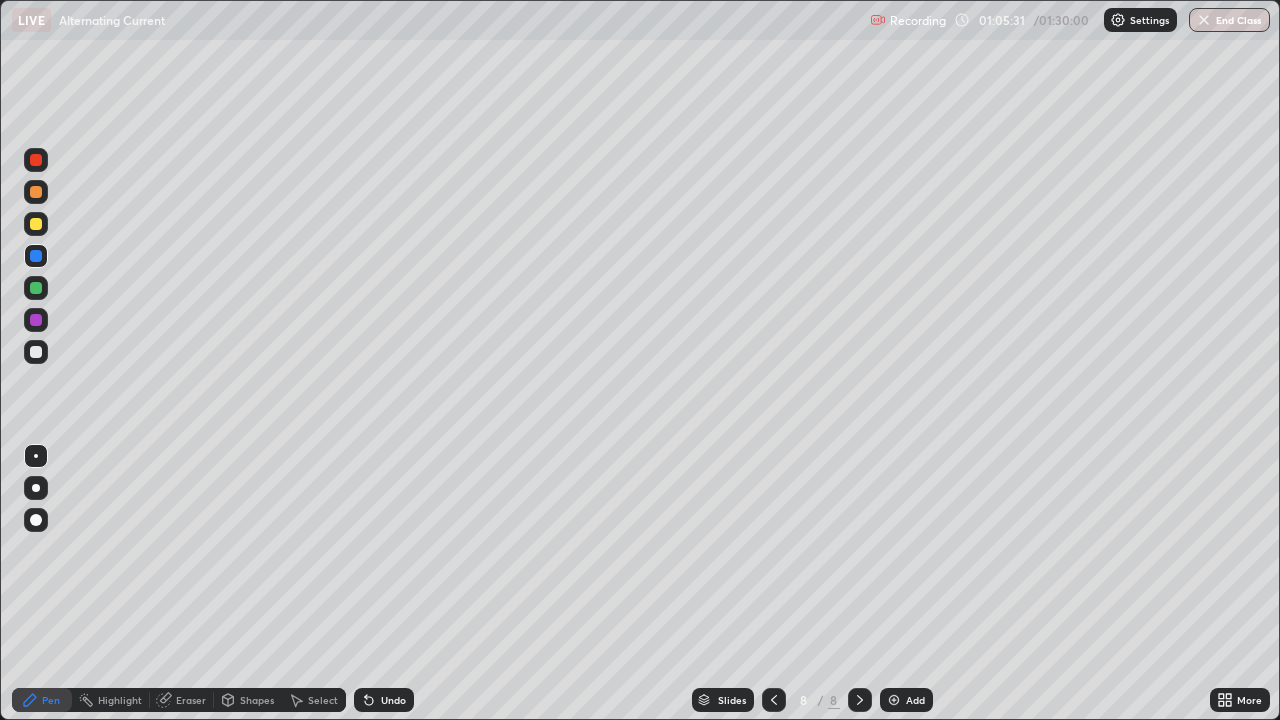 click at bounding box center [36, 352] 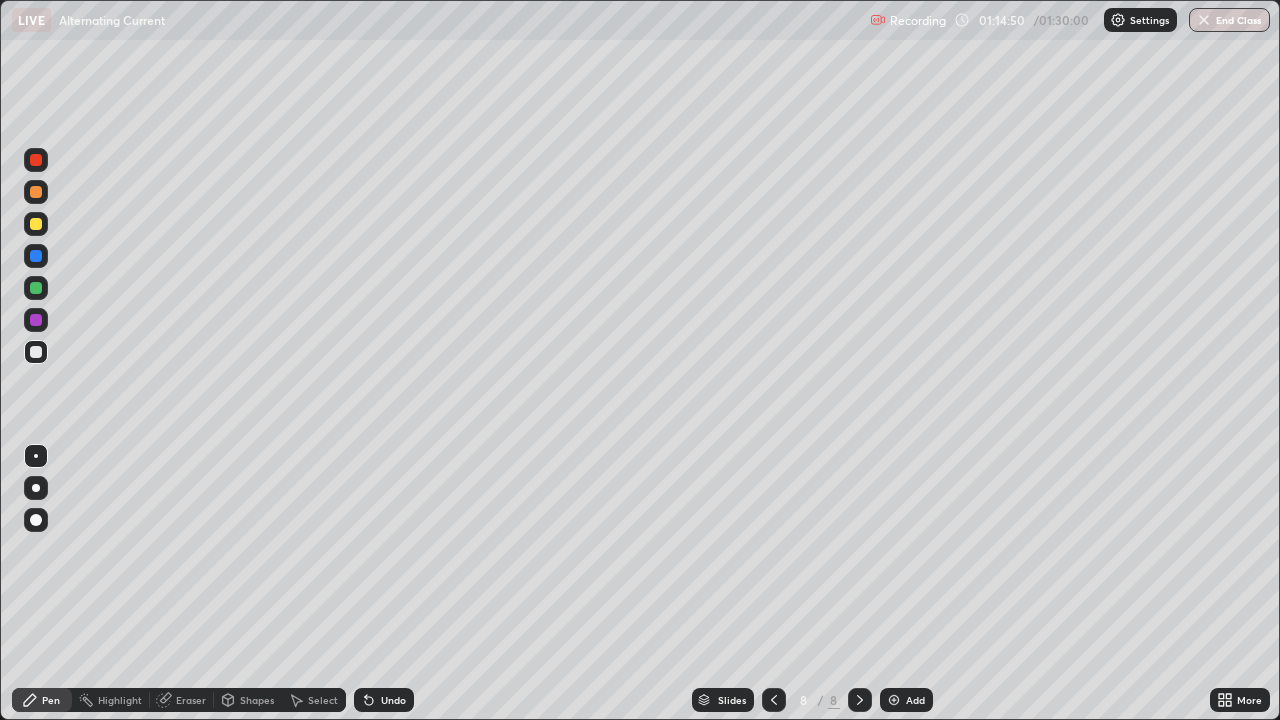 click 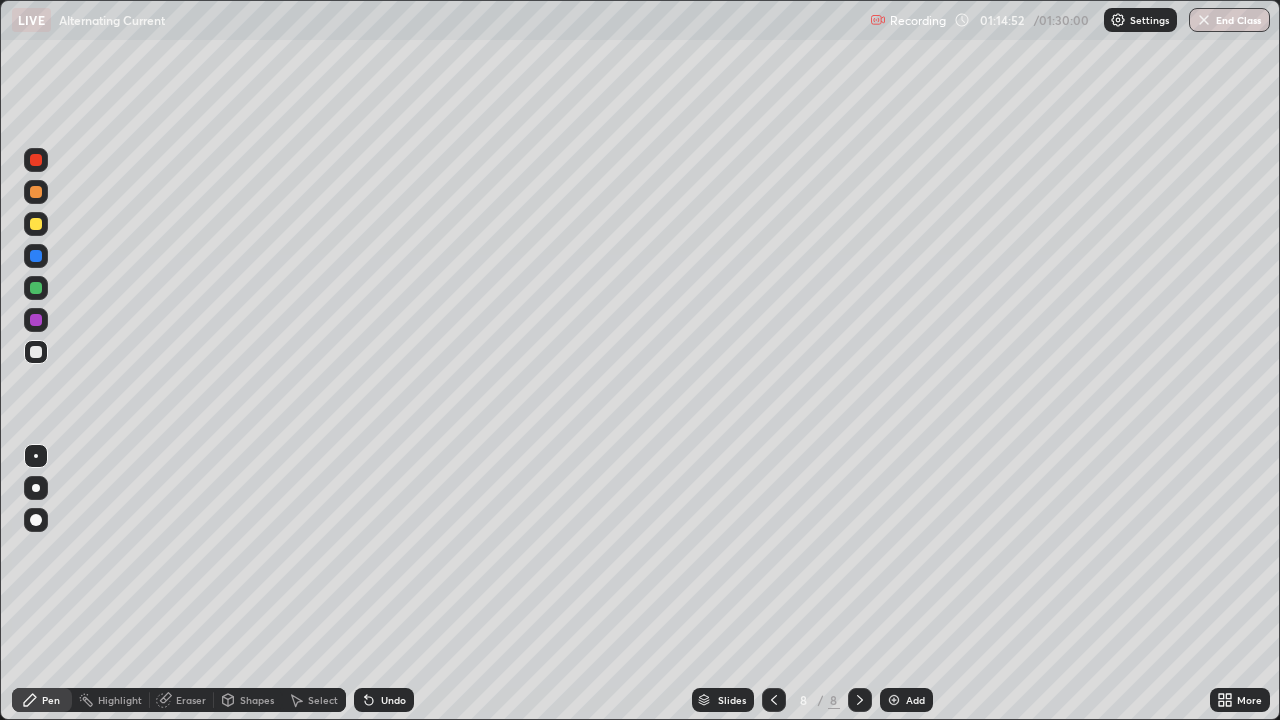 click on "Add" at bounding box center [906, 700] 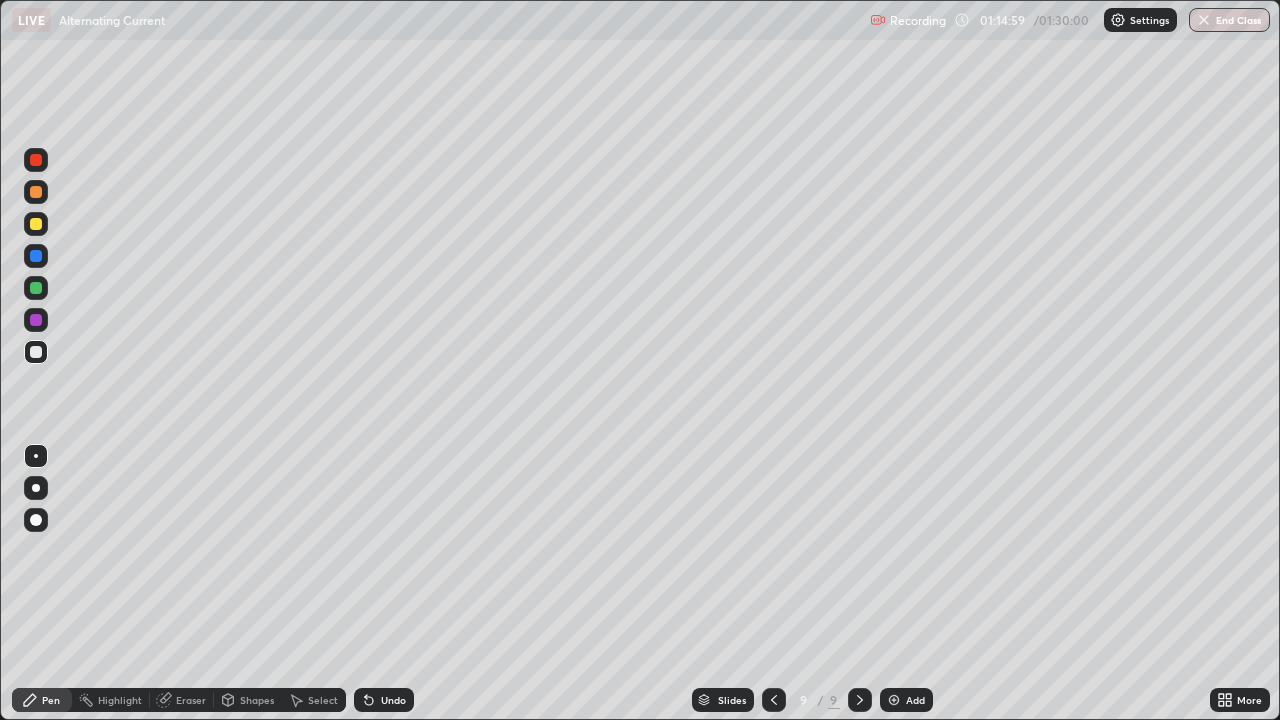 click on "Undo" at bounding box center [393, 700] 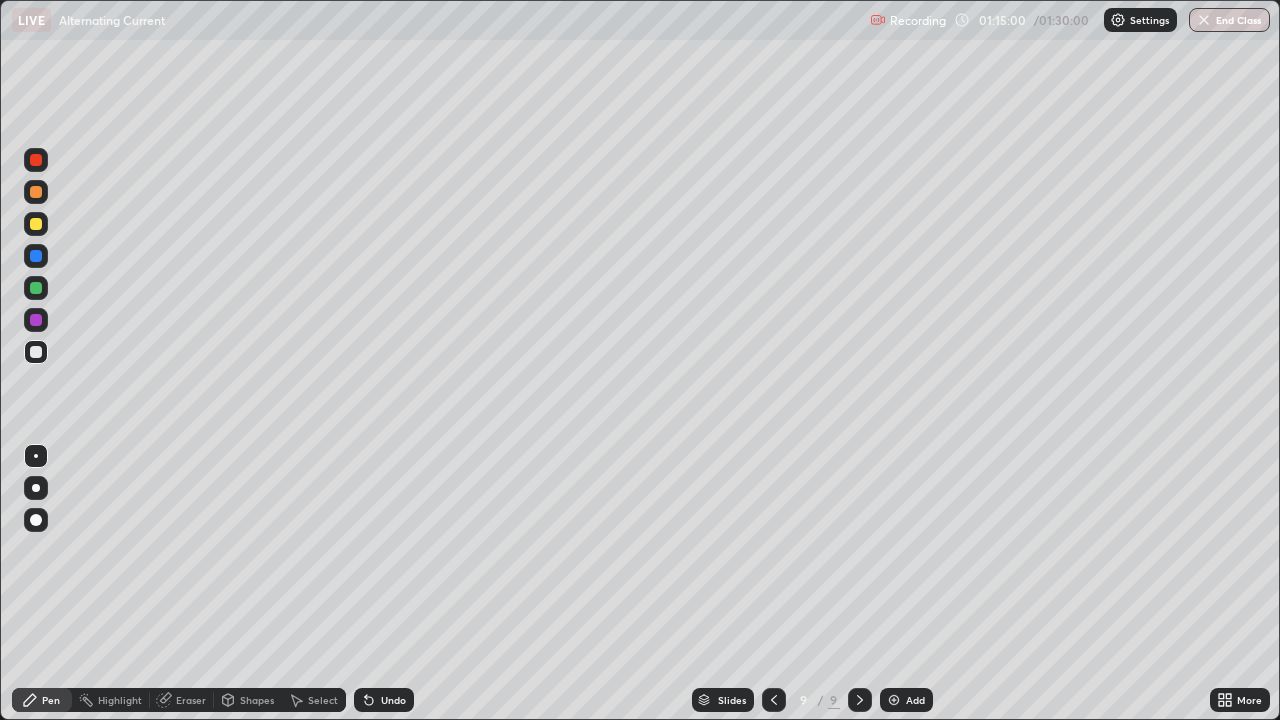 click on "Shapes" at bounding box center (257, 700) 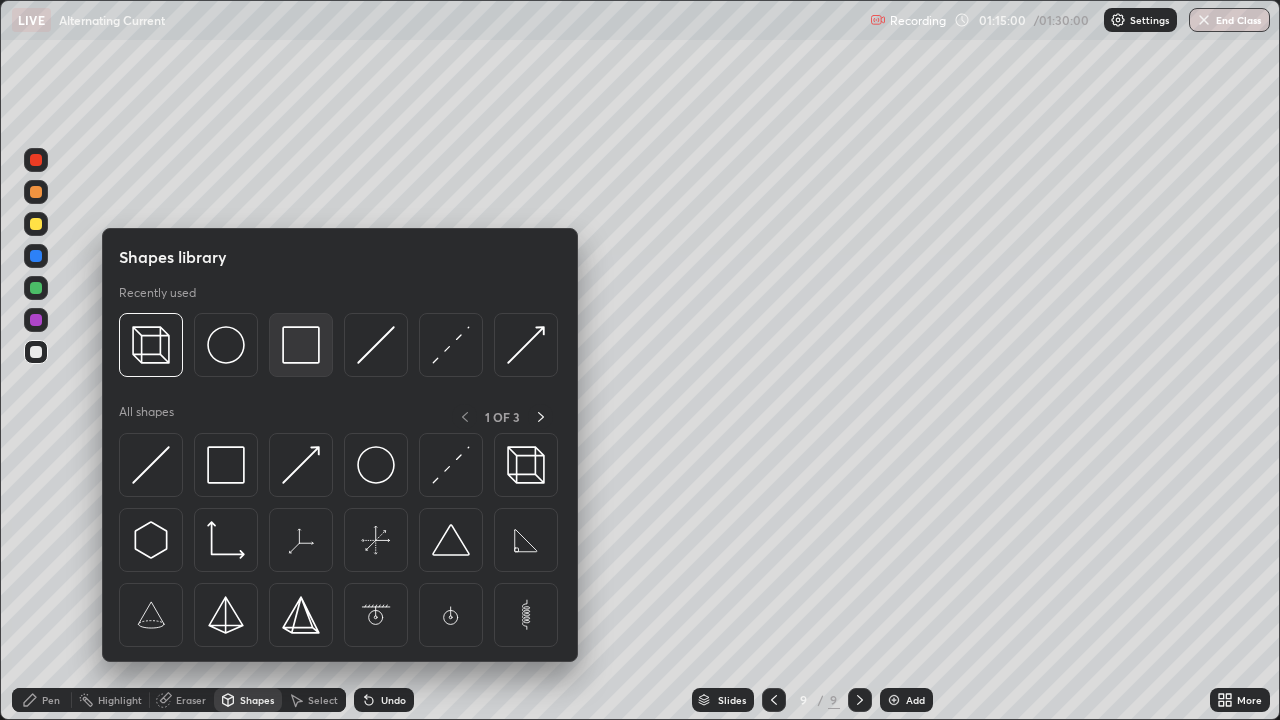 click at bounding box center (301, 345) 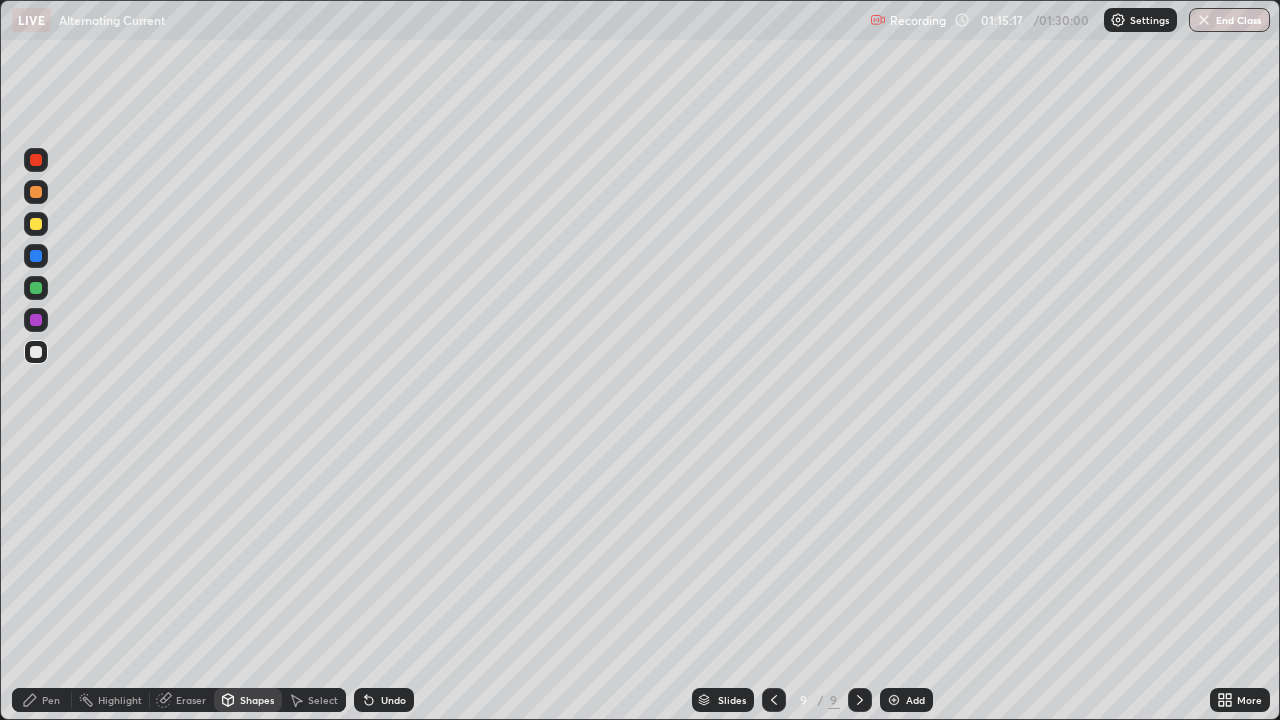 click at bounding box center [36, 288] 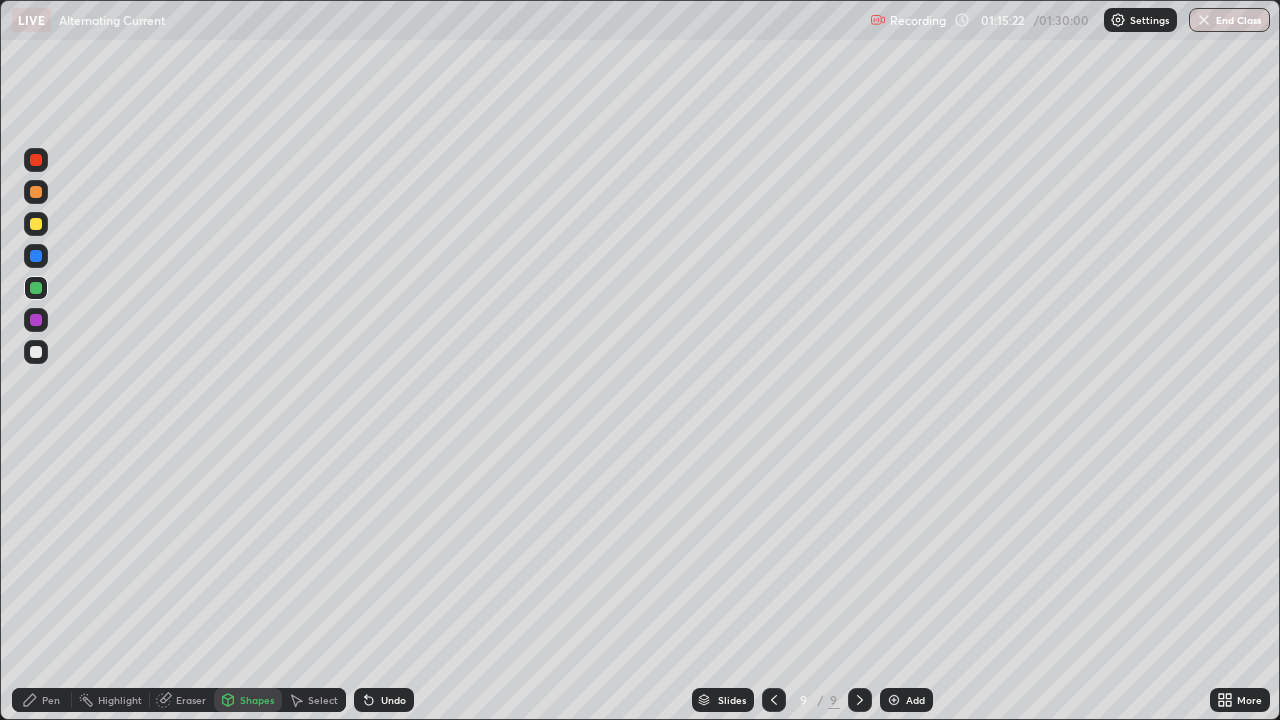 click on "Pen" at bounding box center (51, 700) 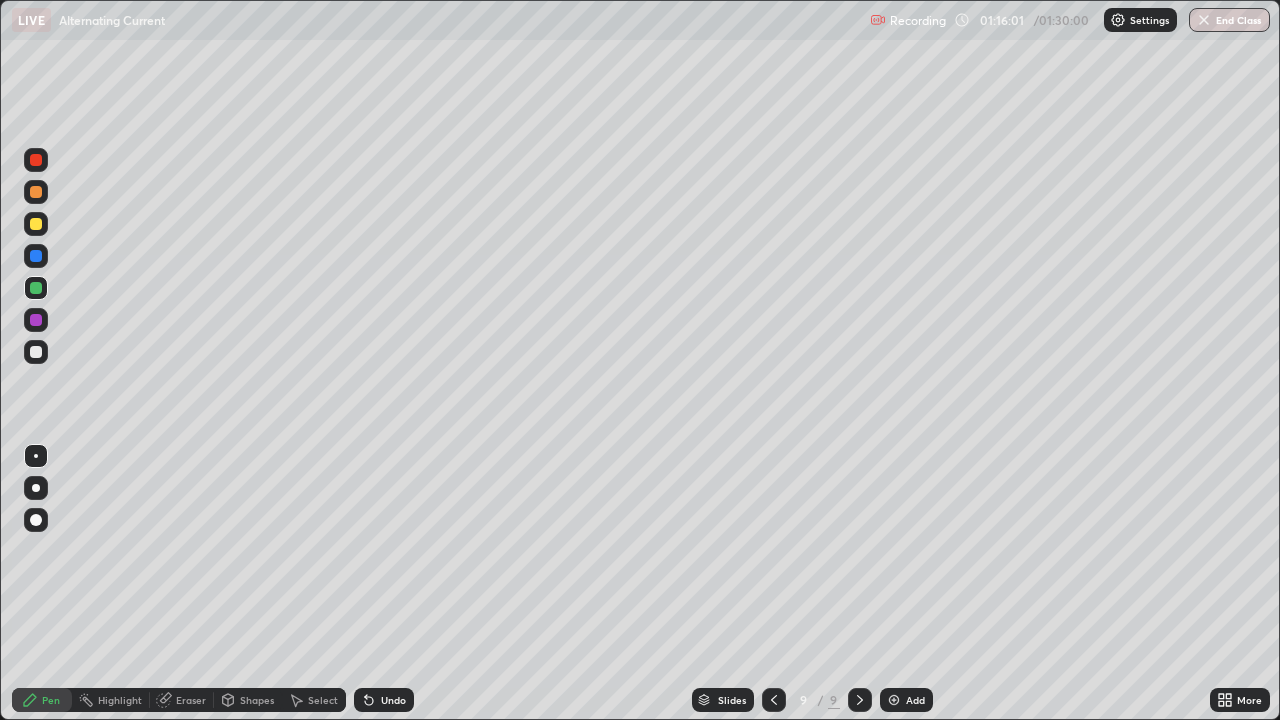 click at bounding box center [36, 192] 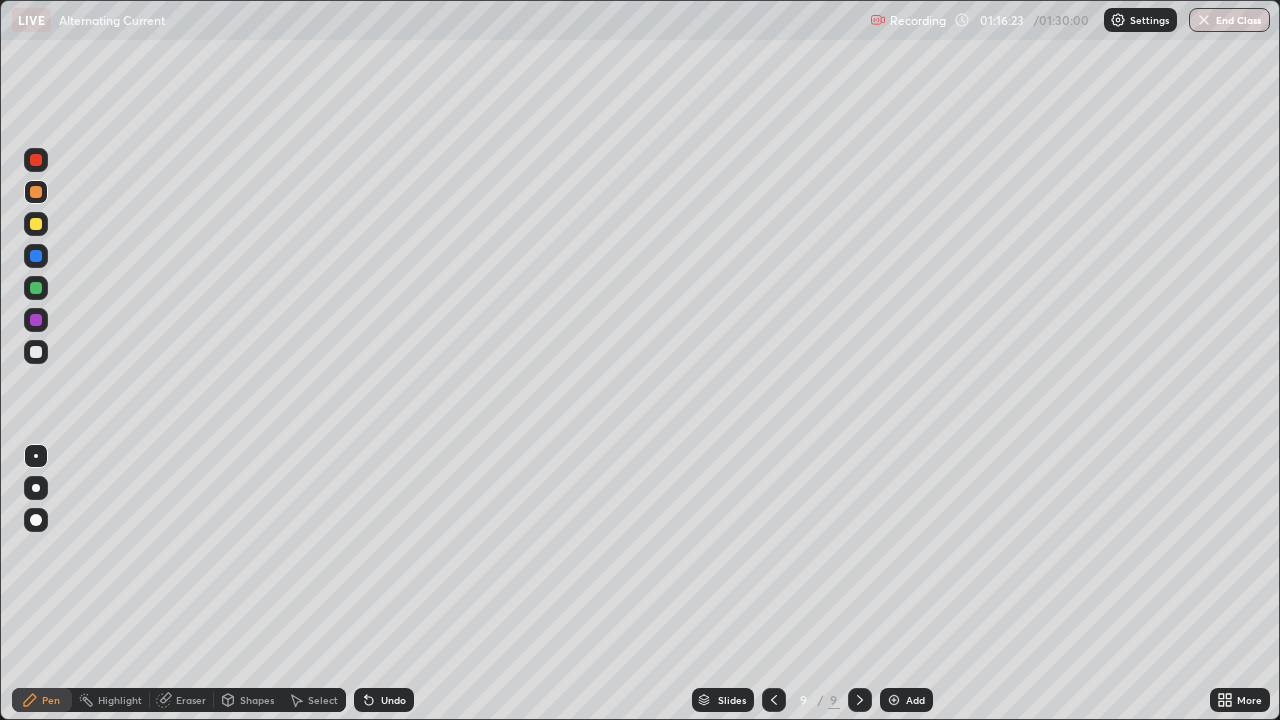 click at bounding box center (36, 256) 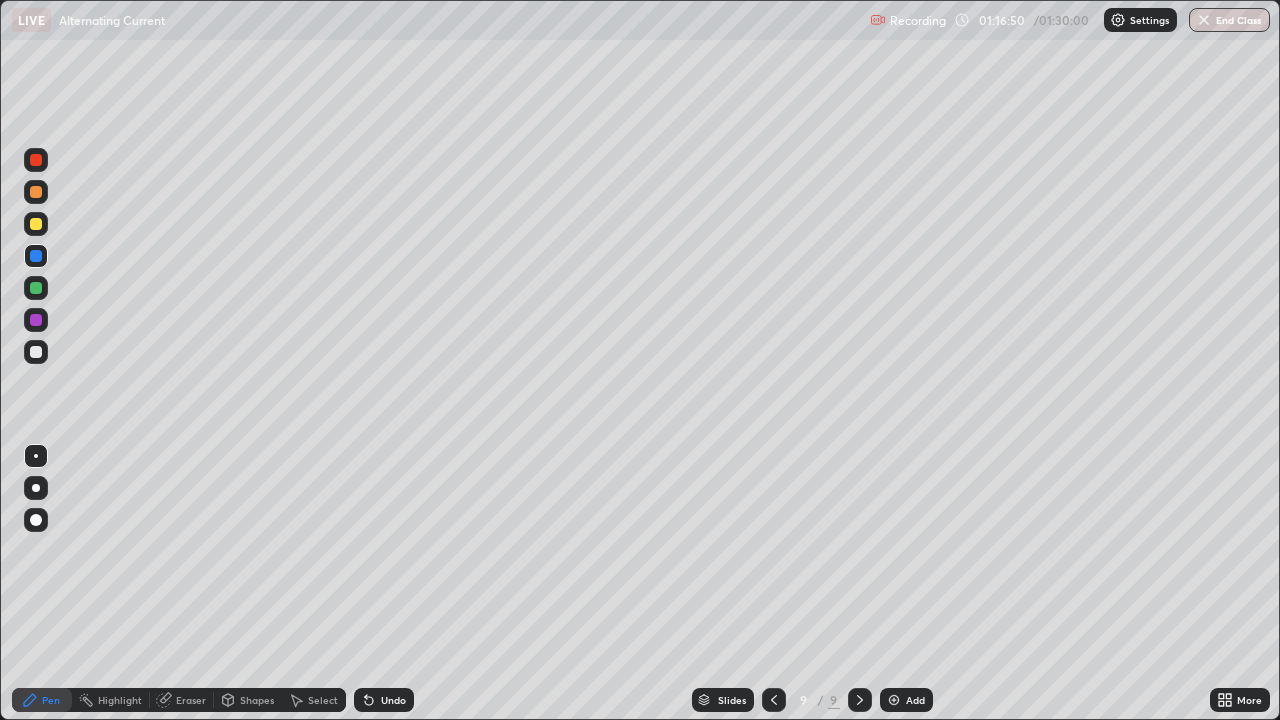 click on "Undo" at bounding box center (393, 700) 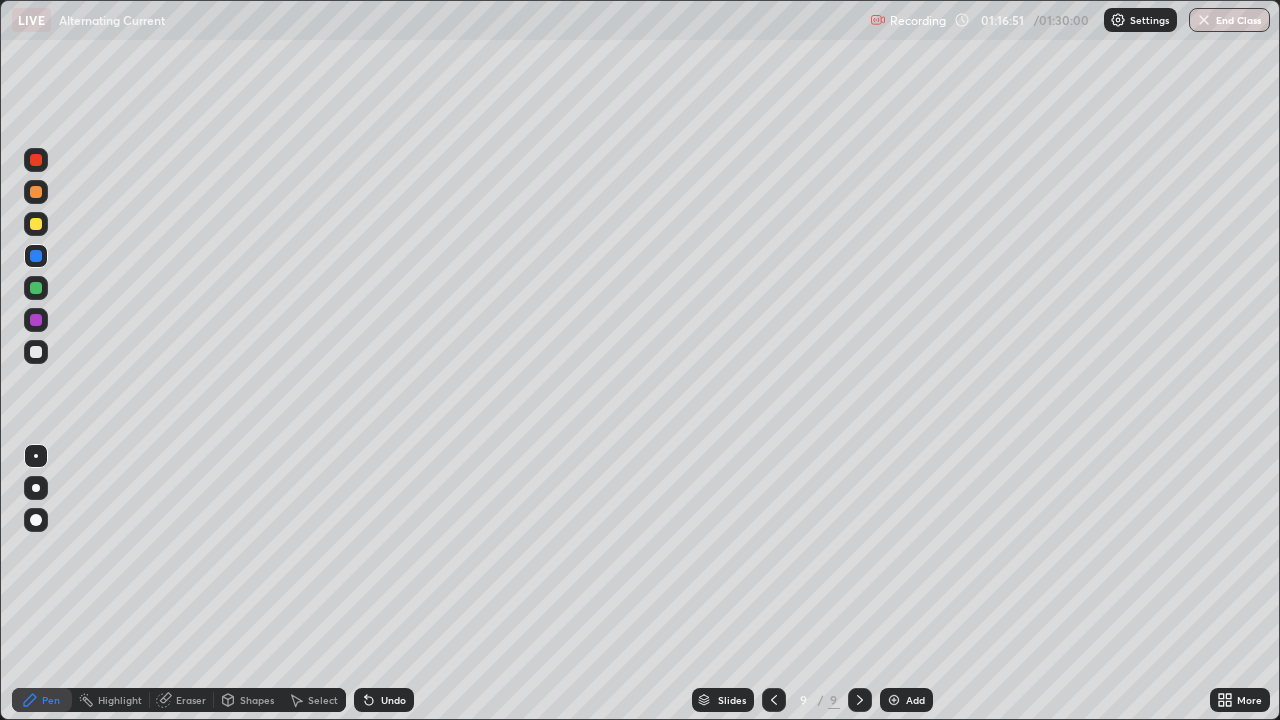 click on "Undo" at bounding box center [393, 700] 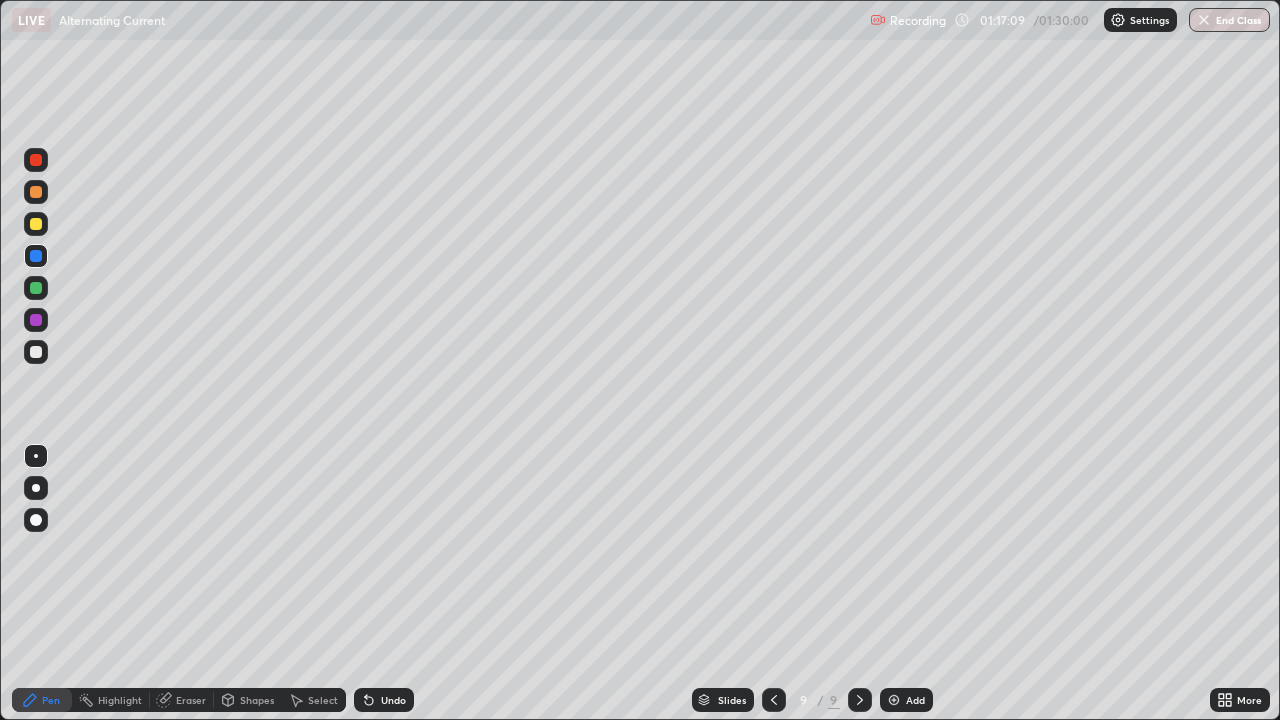 click at bounding box center [36, 224] 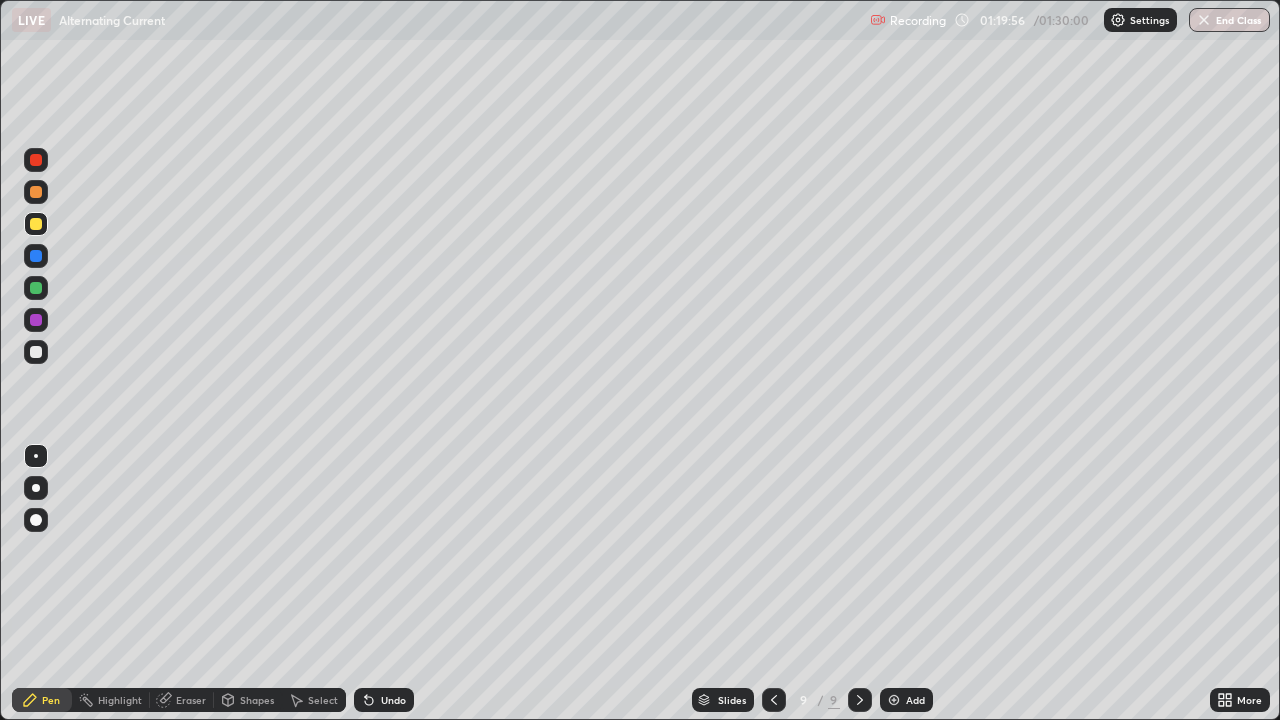click on "Shapes" at bounding box center (248, 700) 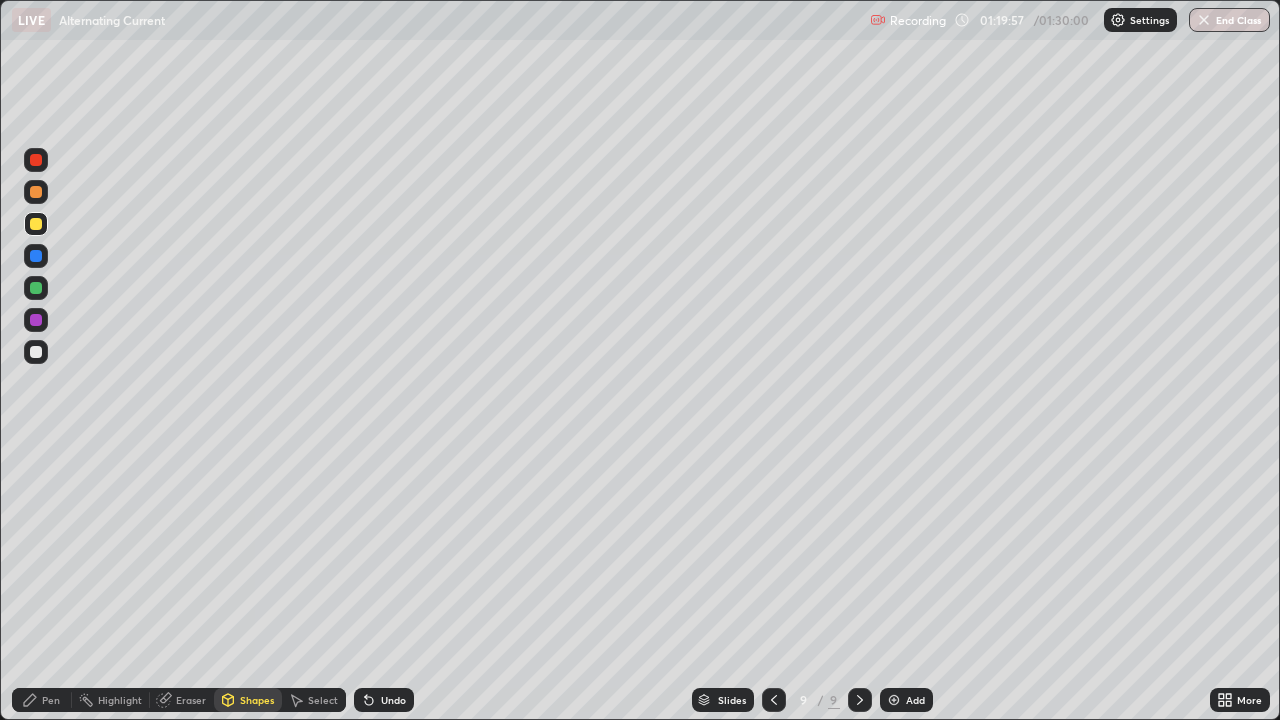 click on "Eraser" at bounding box center (182, 700) 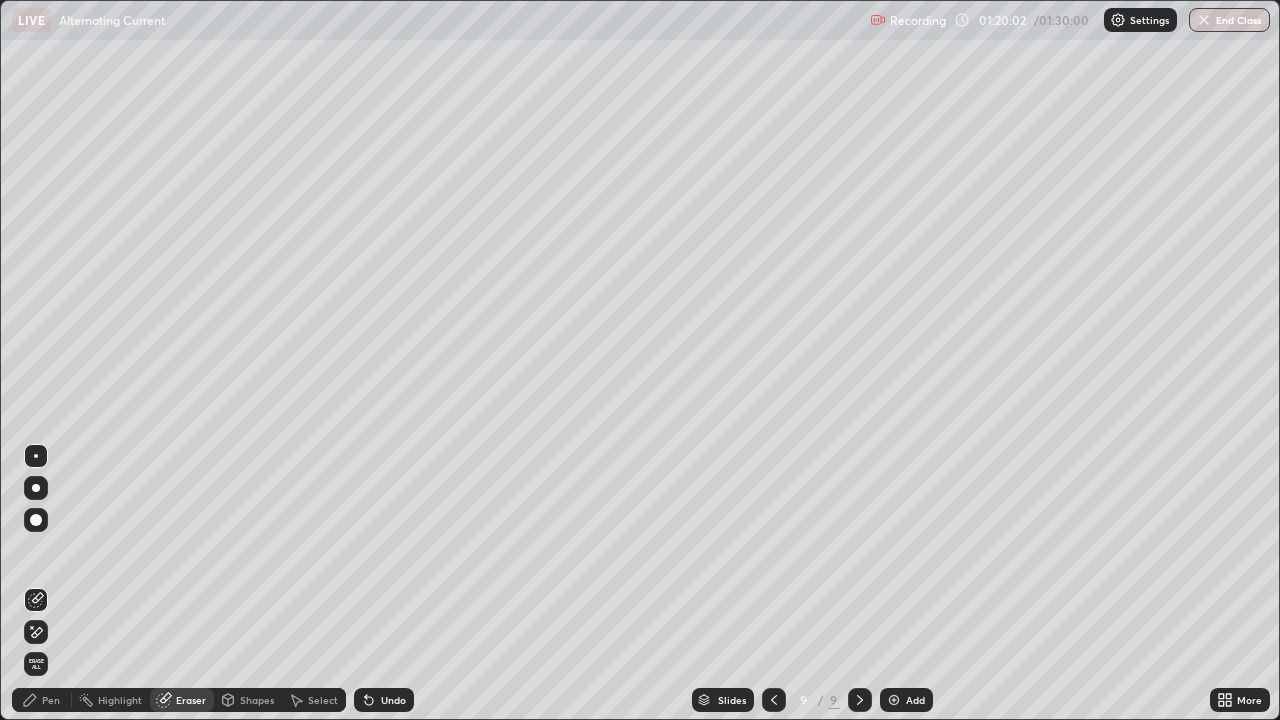 click on "Pen" at bounding box center [42, 700] 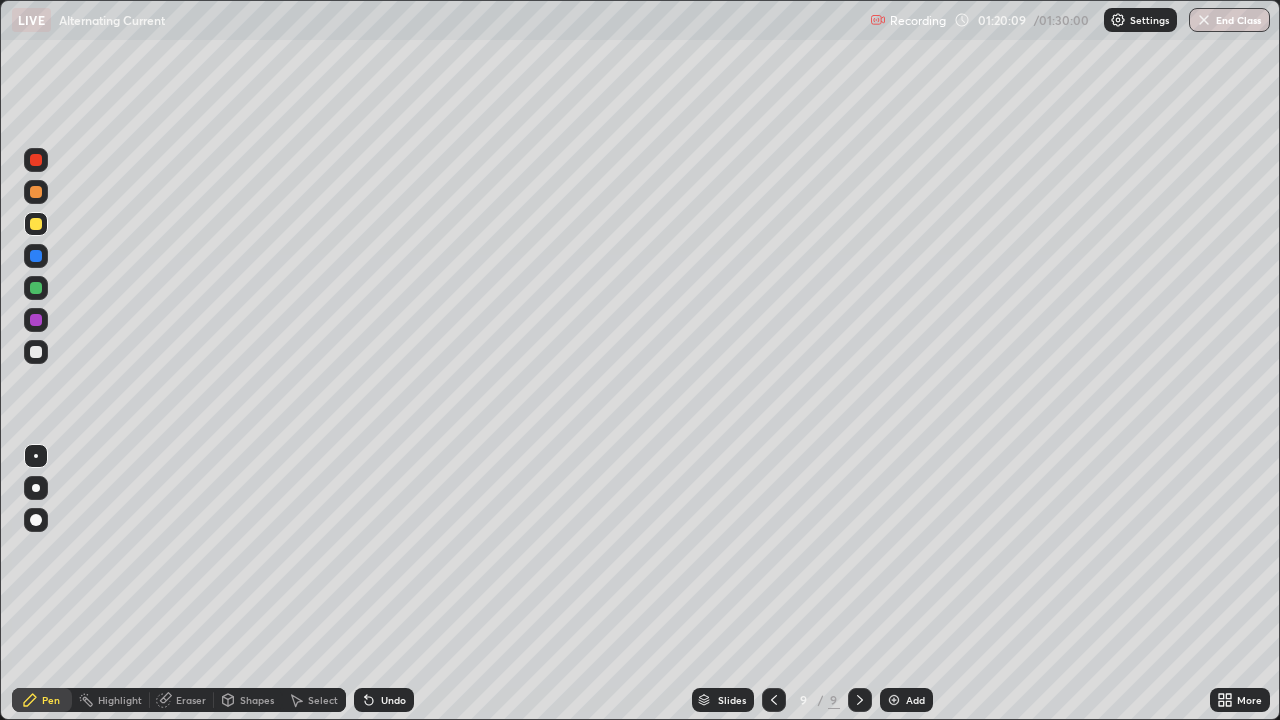 click on "Undo" at bounding box center (393, 700) 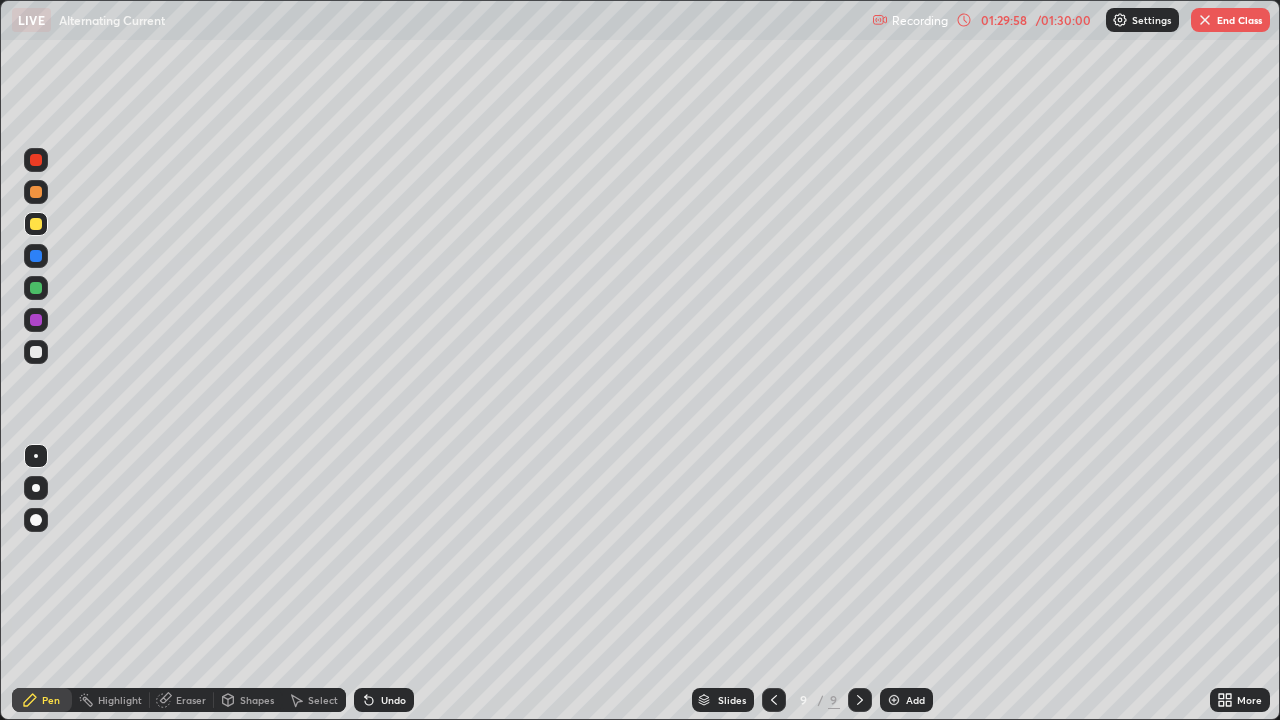 click on "End Class" at bounding box center (1230, 20) 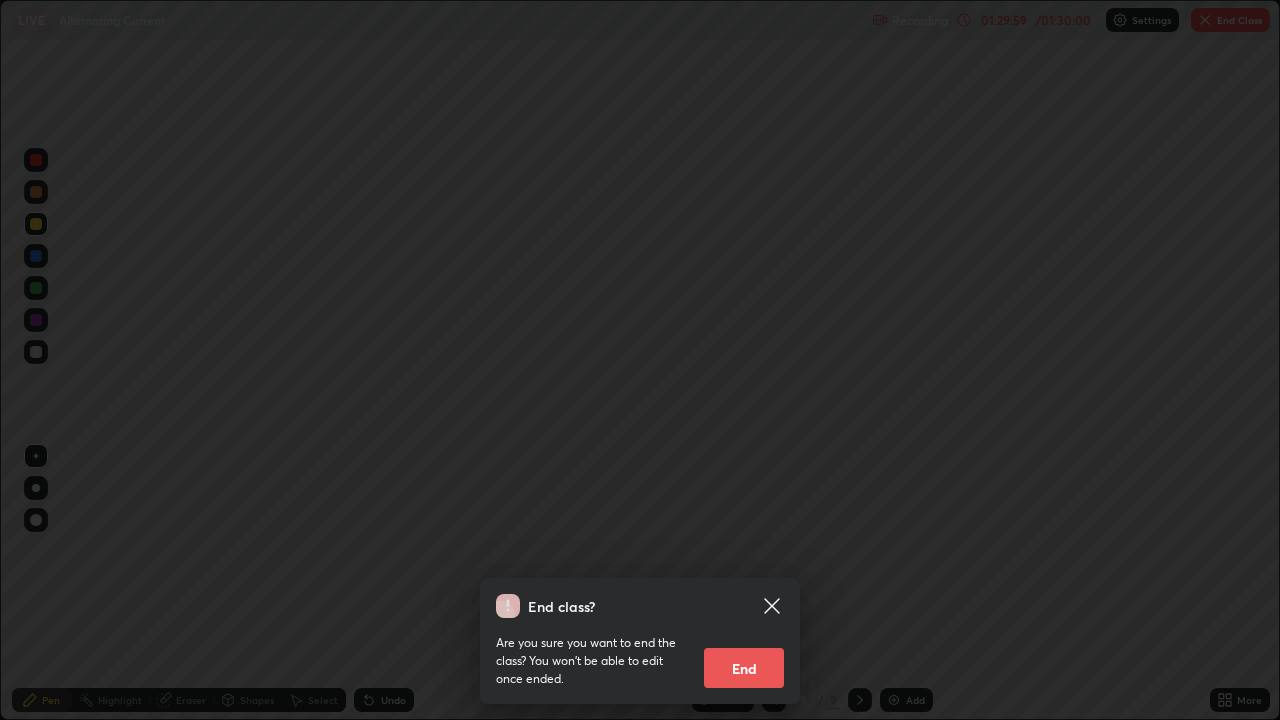 click on "End" at bounding box center (744, 668) 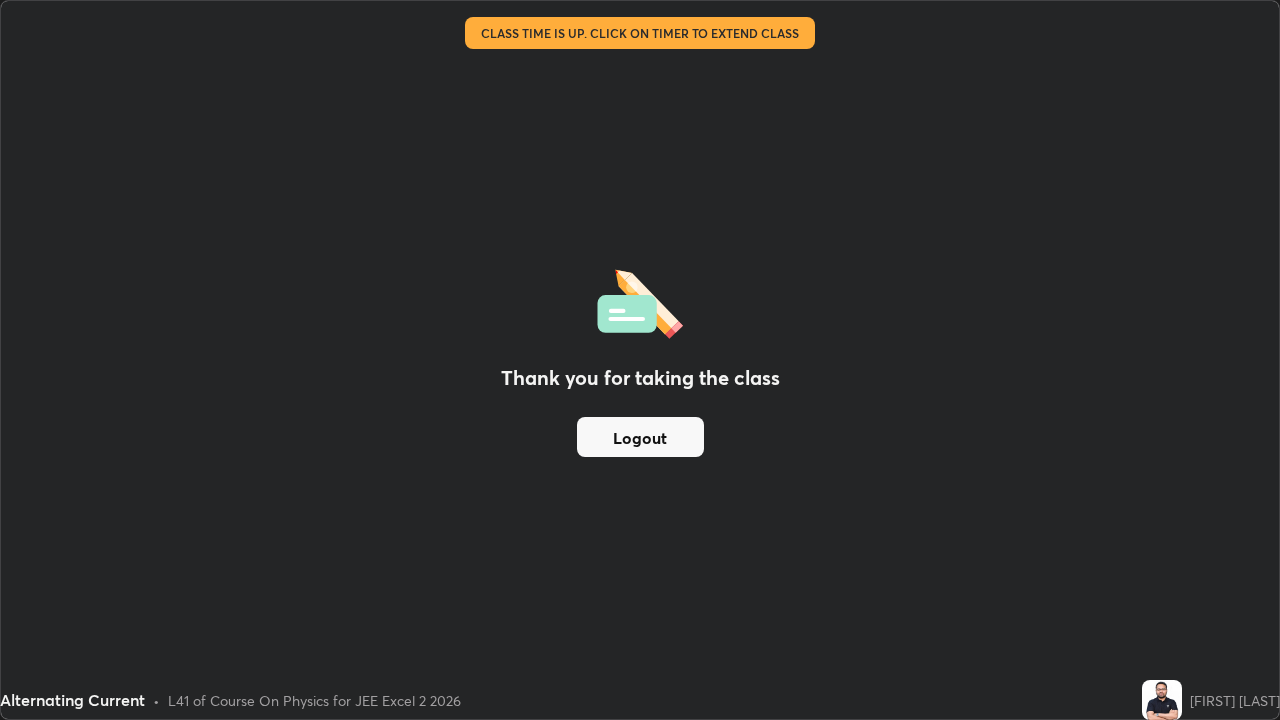 click on "Logout" at bounding box center (640, 437) 